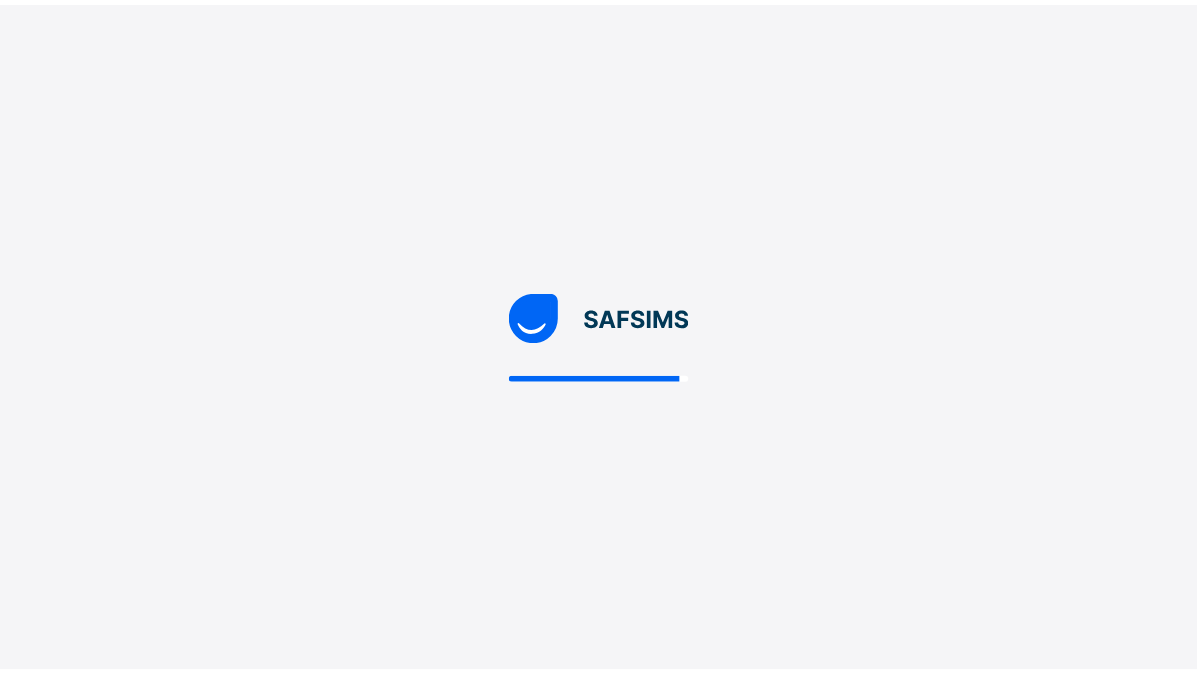 scroll, scrollTop: 0, scrollLeft: 0, axis: both 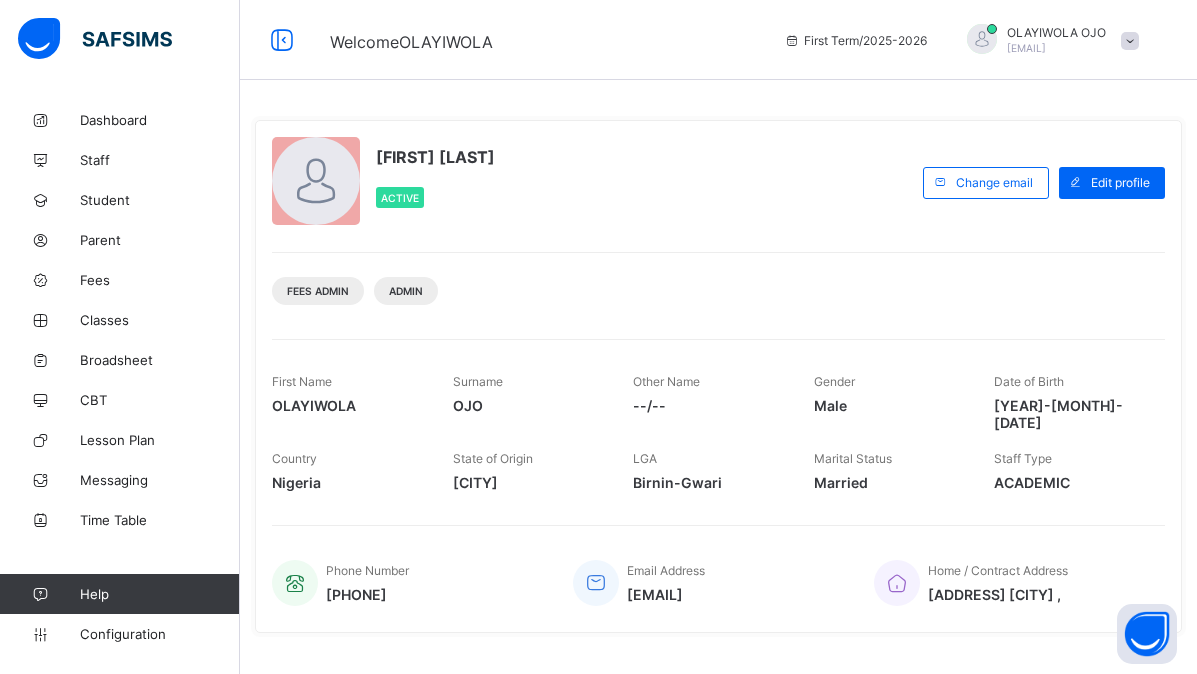 click on "[CATEGORY] [CATEGORY]" at bounding box center [718, 283] 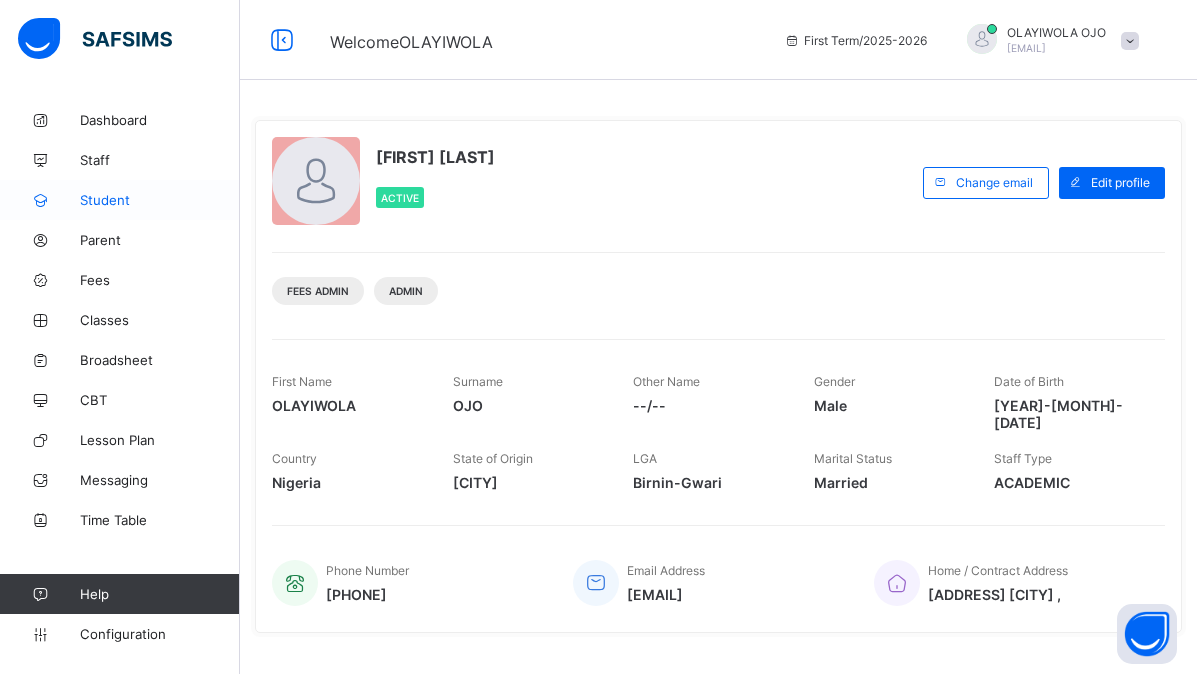 click on "Student" at bounding box center [160, 200] 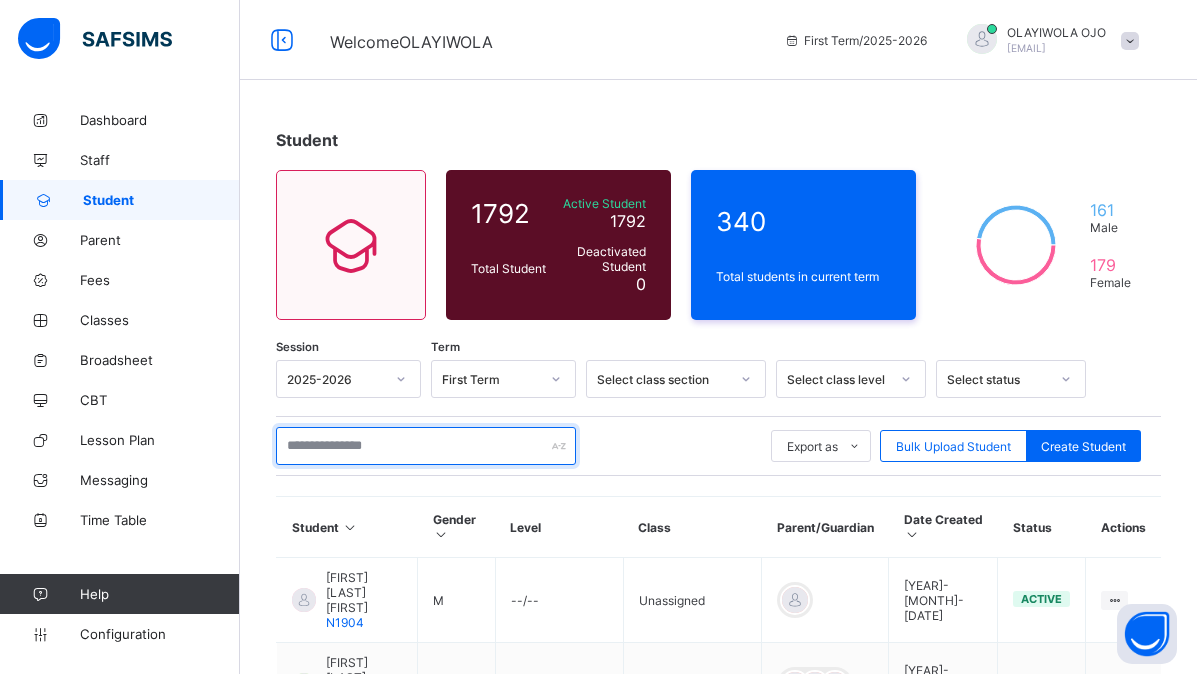click at bounding box center [426, 446] 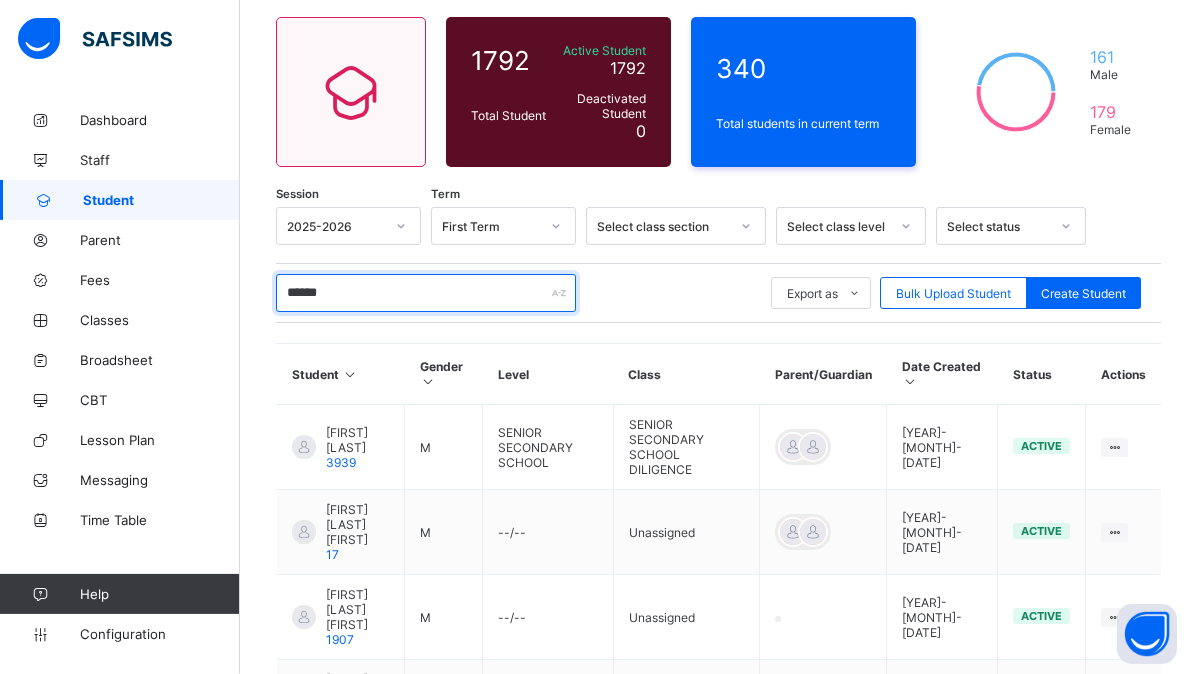 scroll, scrollTop: 204, scrollLeft: 0, axis: vertical 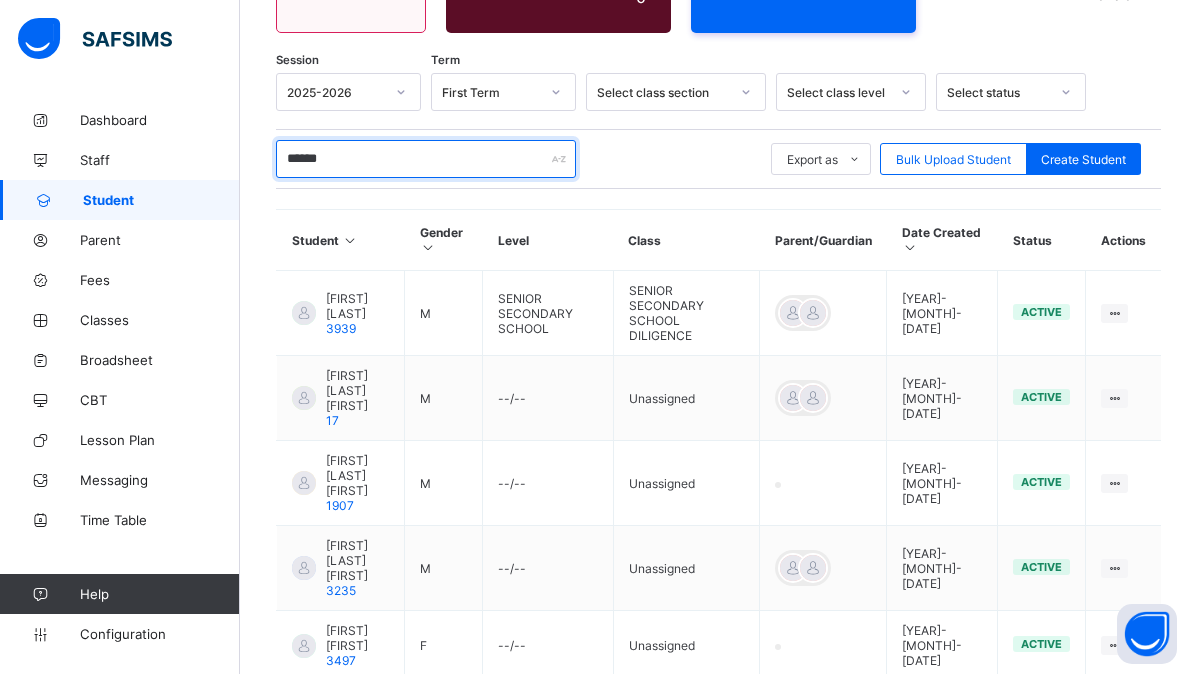 click on "******" at bounding box center [426, 159] 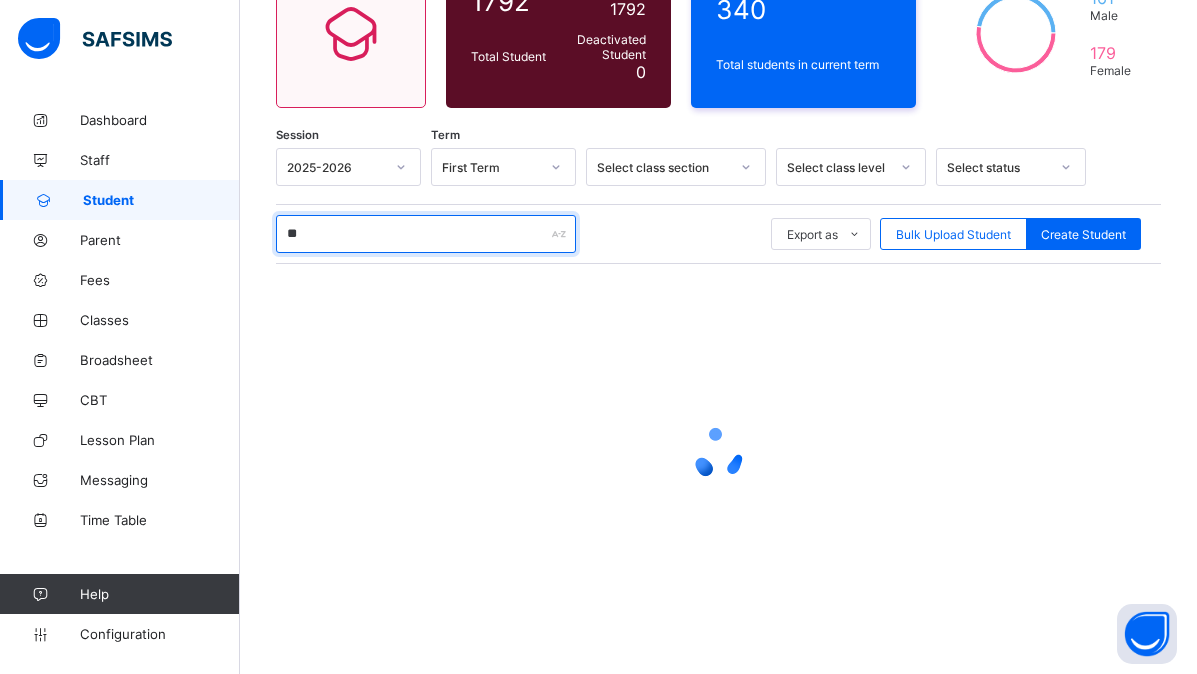 scroll, scrollTop: 212, scrollLeft: 0, axis: vertical 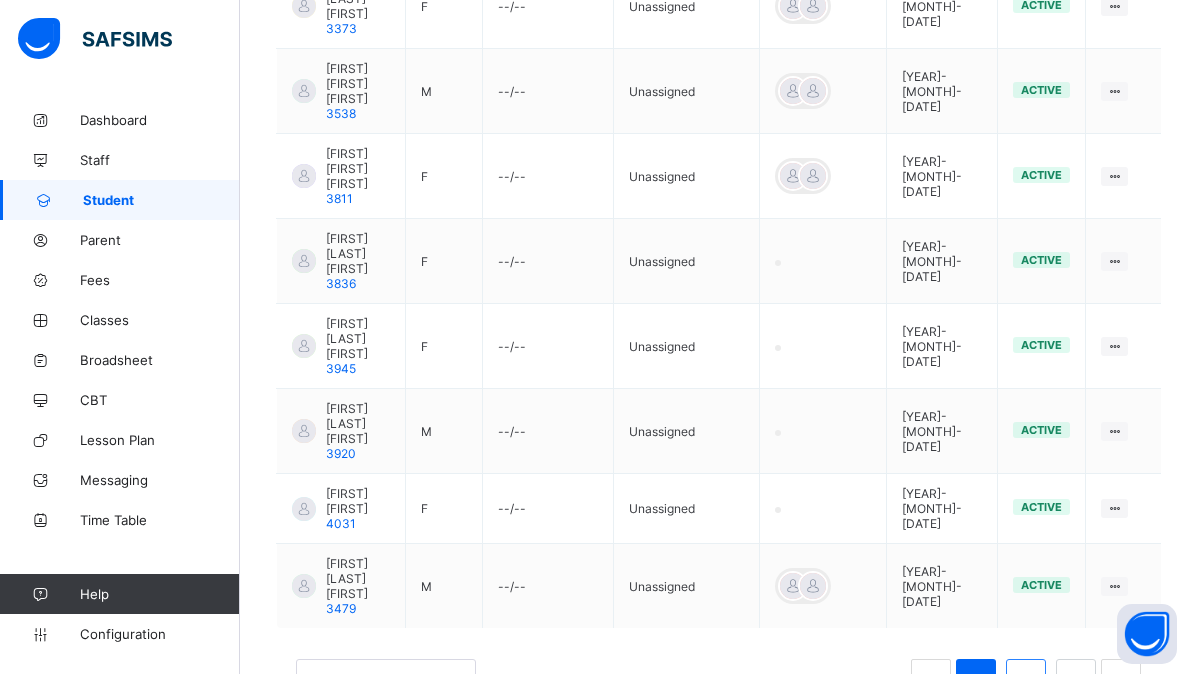 type on "******" 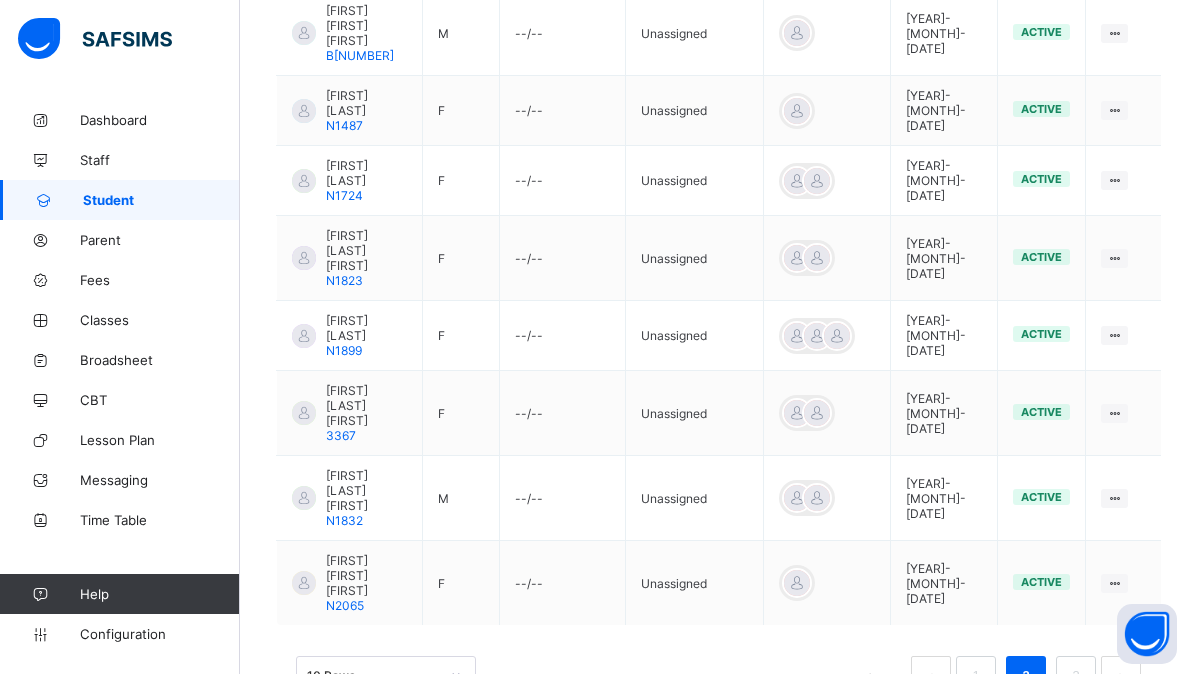 scroll, scrollTop: 734, scrollLeft: 0, axis: vertical 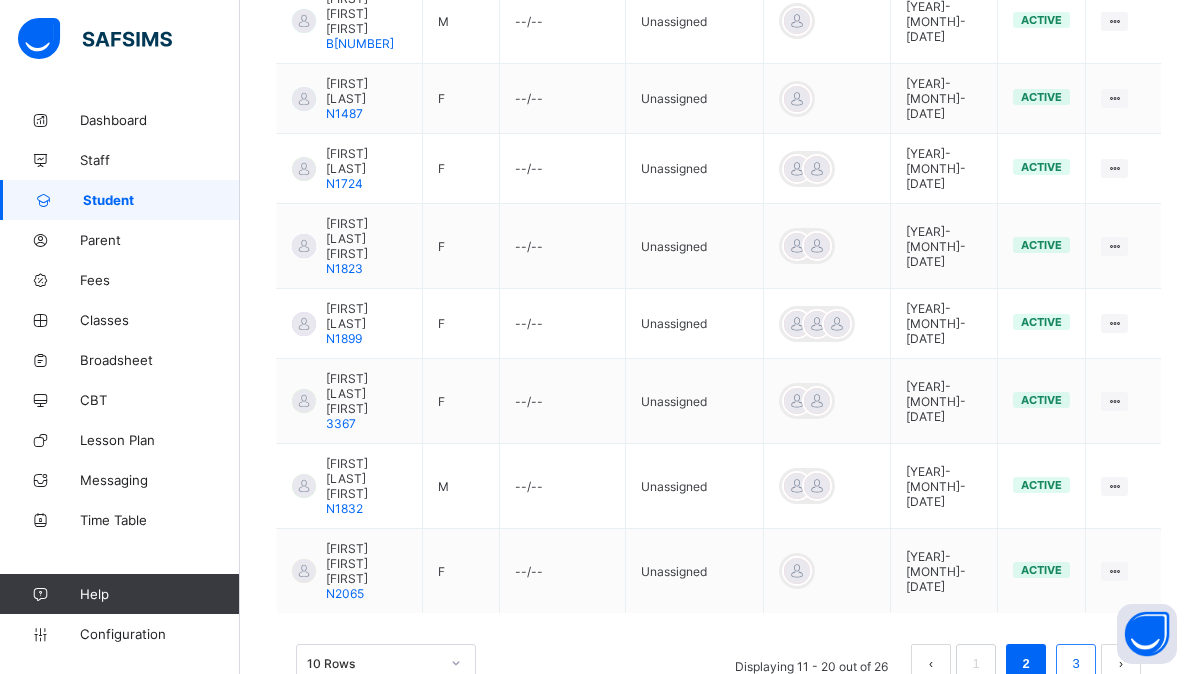 click on "3" at bounding box center (1075, 664) 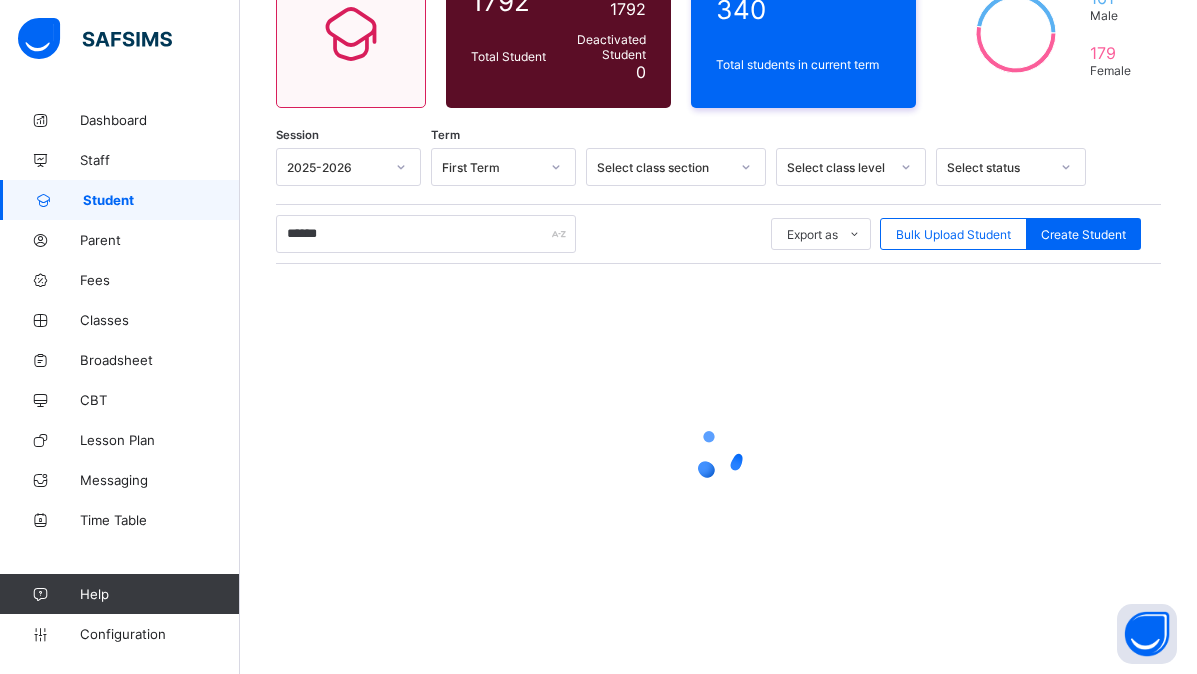 scroll, scrollTop: 212, scrollLeft: 0, axis: vertical 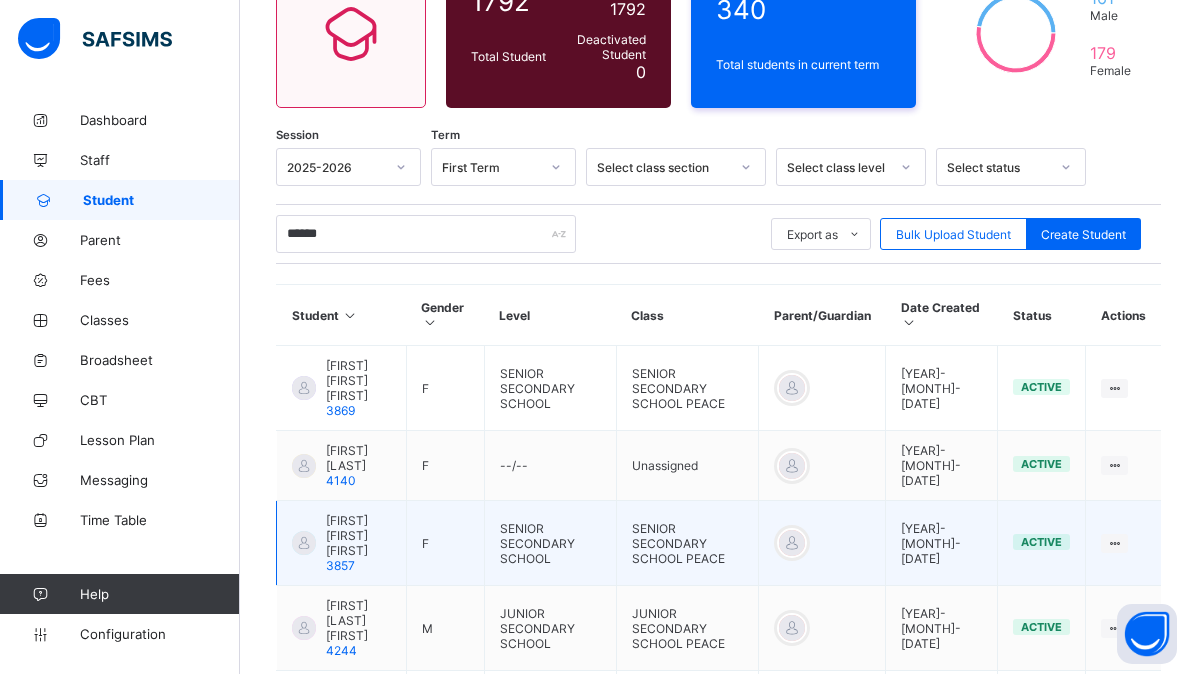 click at bounding box center (304, 543) 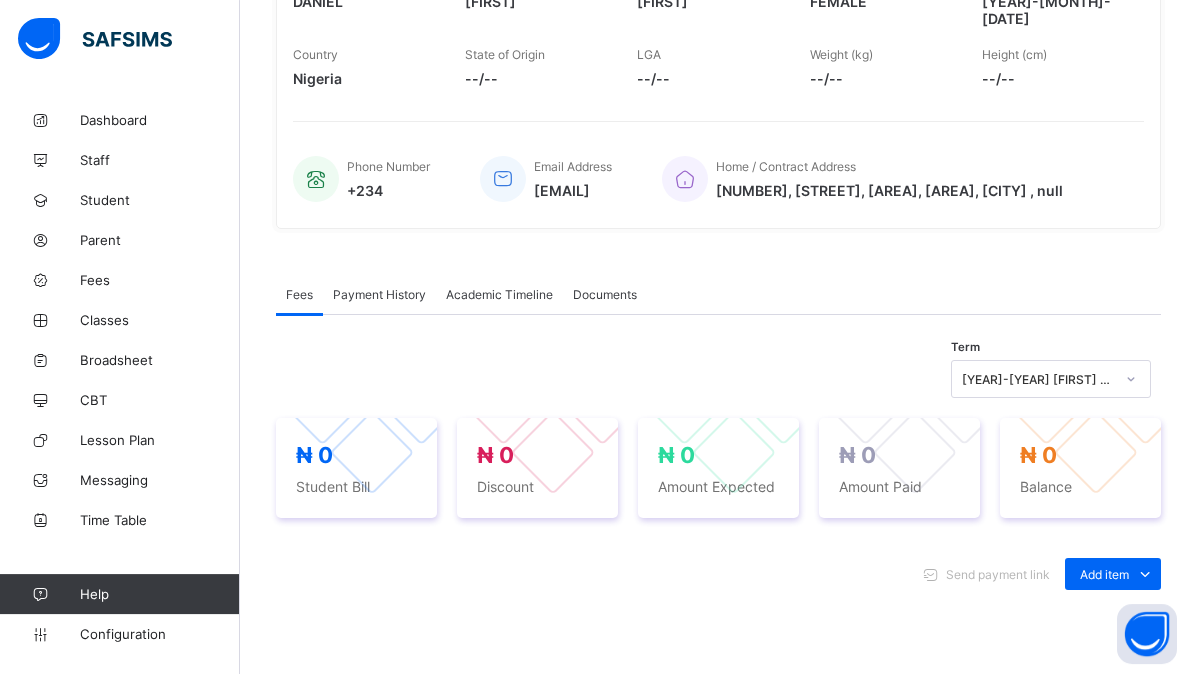 scroll, scrollTop: 416, scrollLeft: 0, axis: vertical 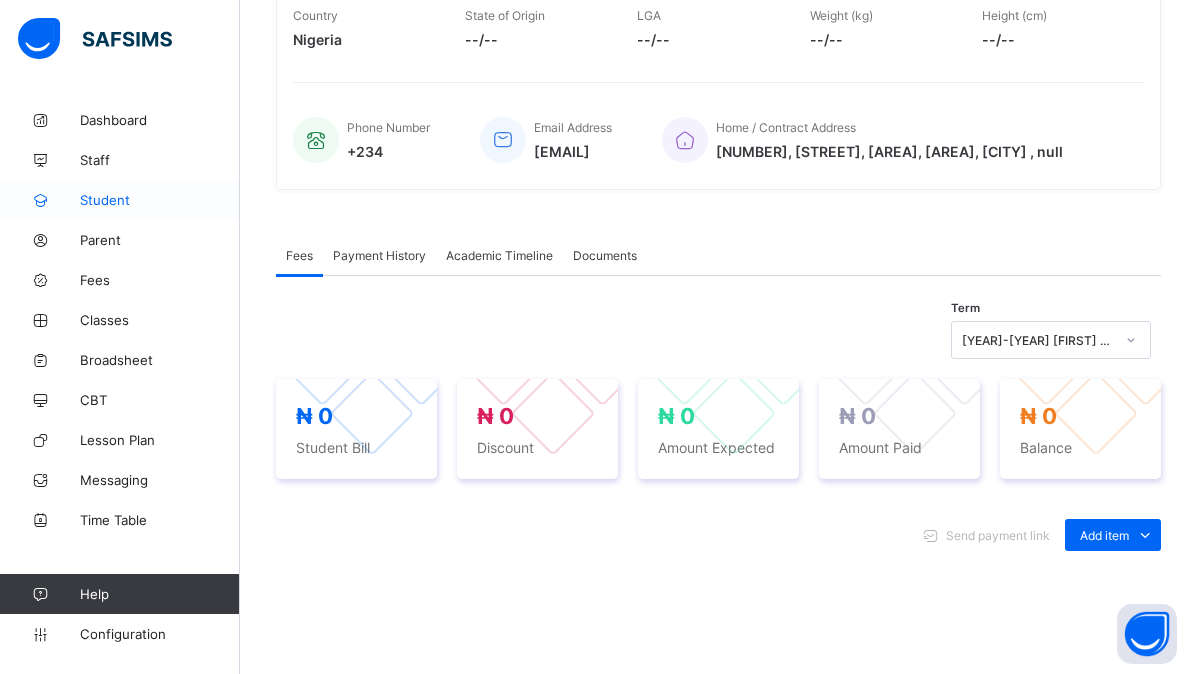 click on "Student" at bounding box center [160, 200] 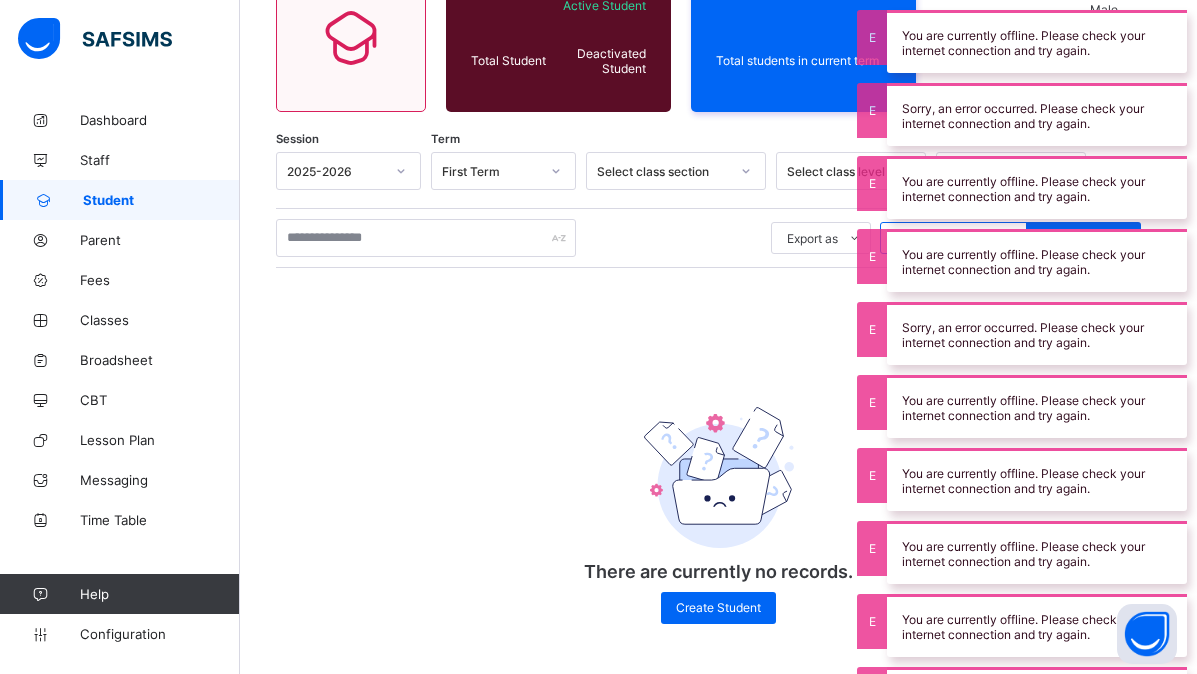 scroll, scrollTop: 209, scrollLeft: 0, axis: vertical 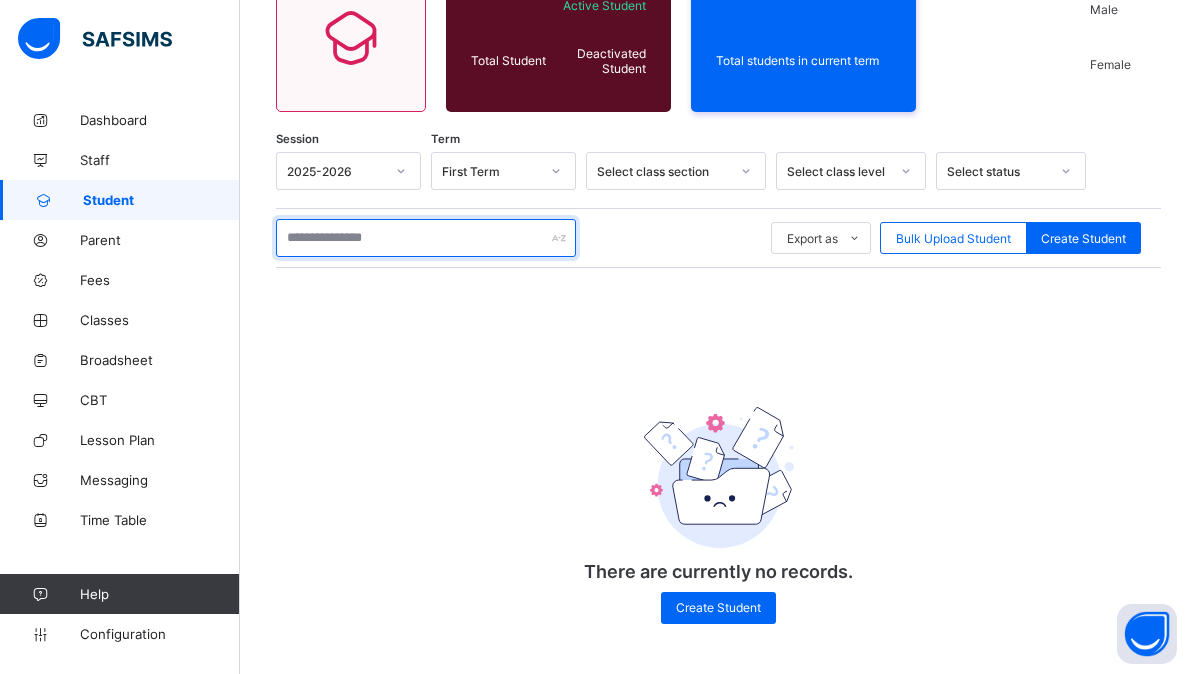 click at bounding box center [426, 238] 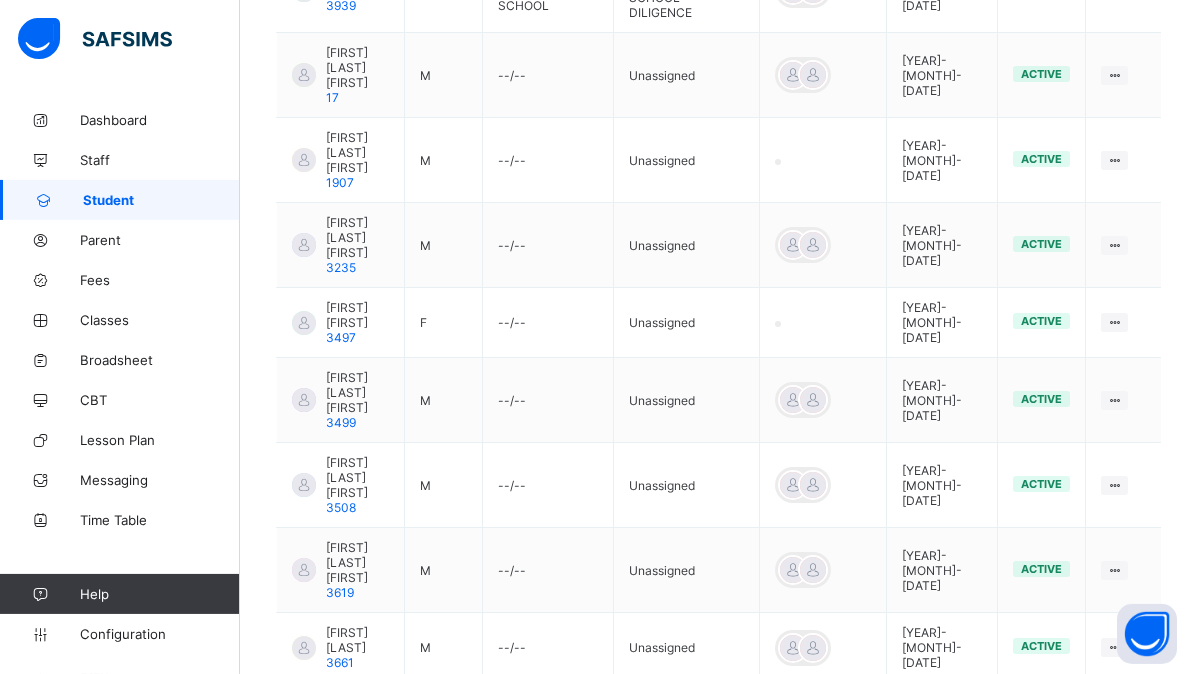 scroll, scrollTop: 617, scrollLeft: 0, axis: vertical 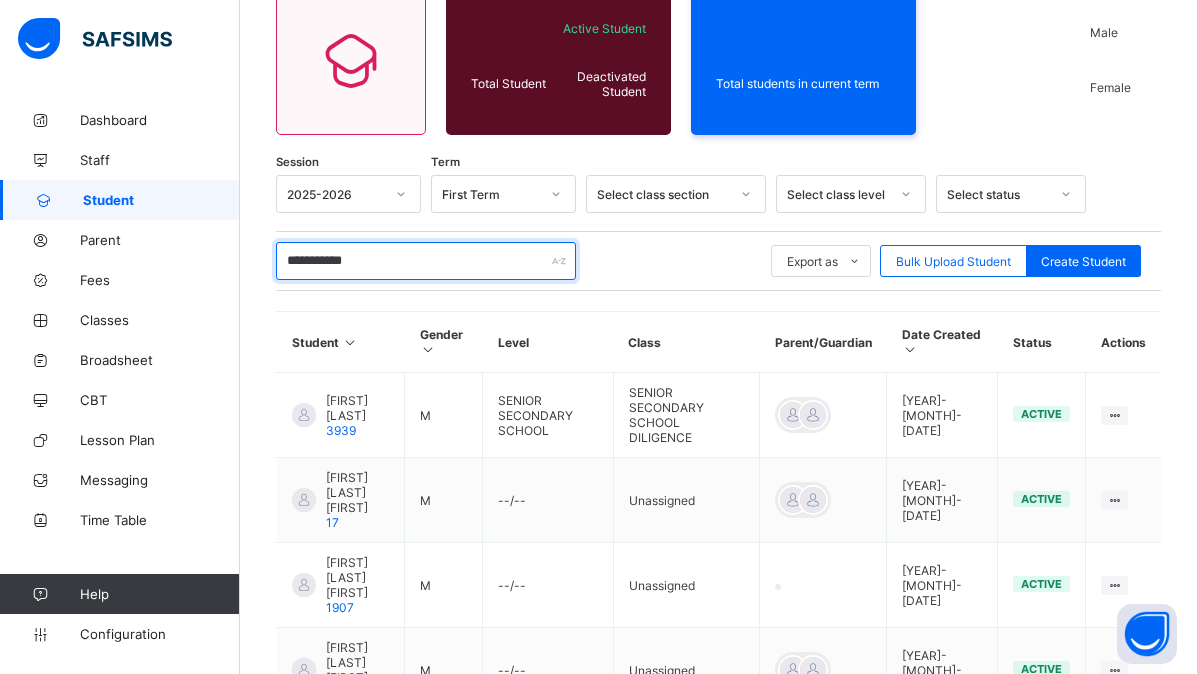 click on "**********" at bounding box center (426, 261) 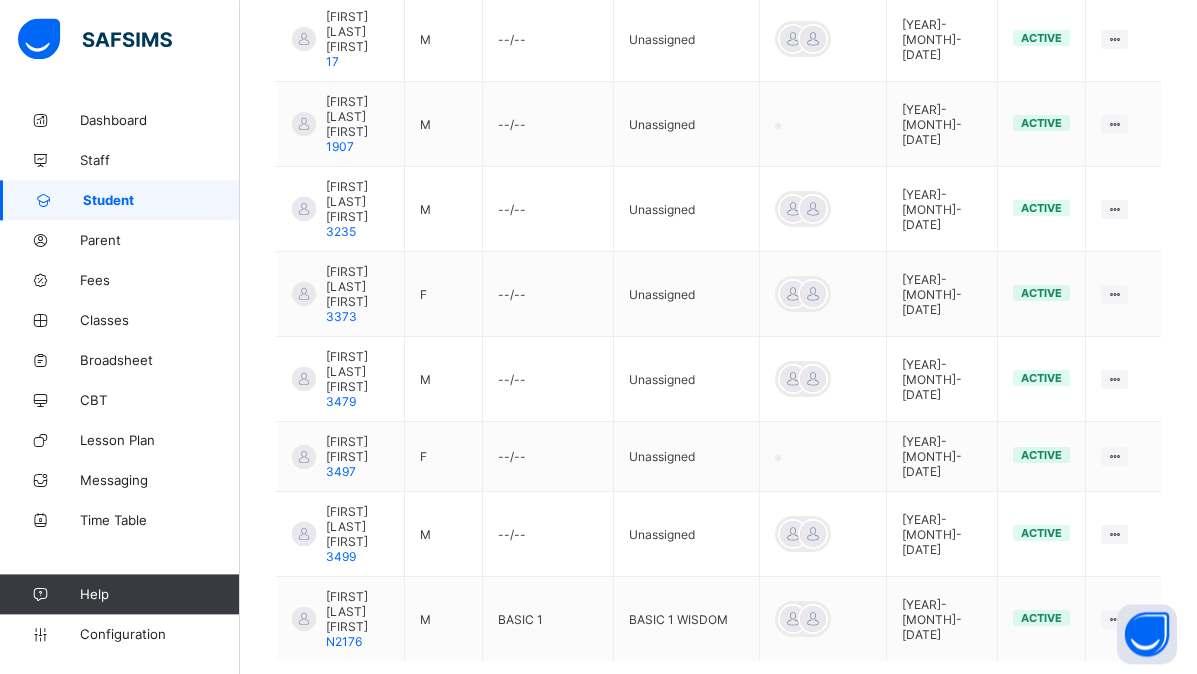 scroll, scrollTop: 719, scrollLeft: 0, axis: vertical 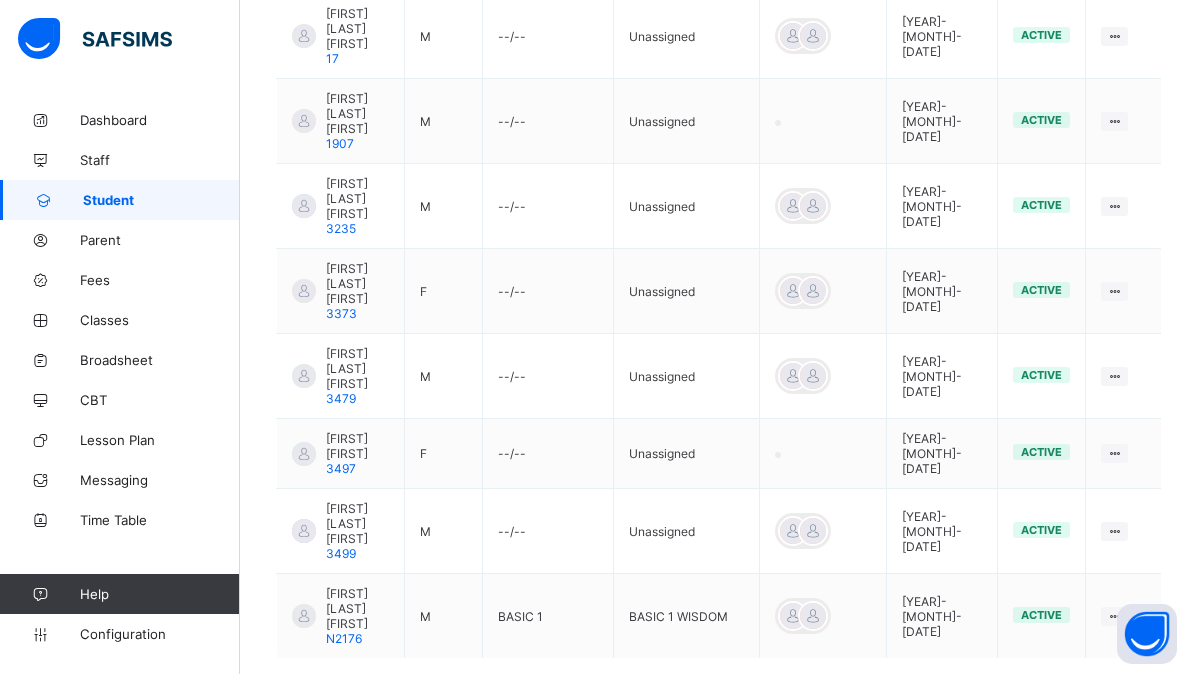 type on "**********" 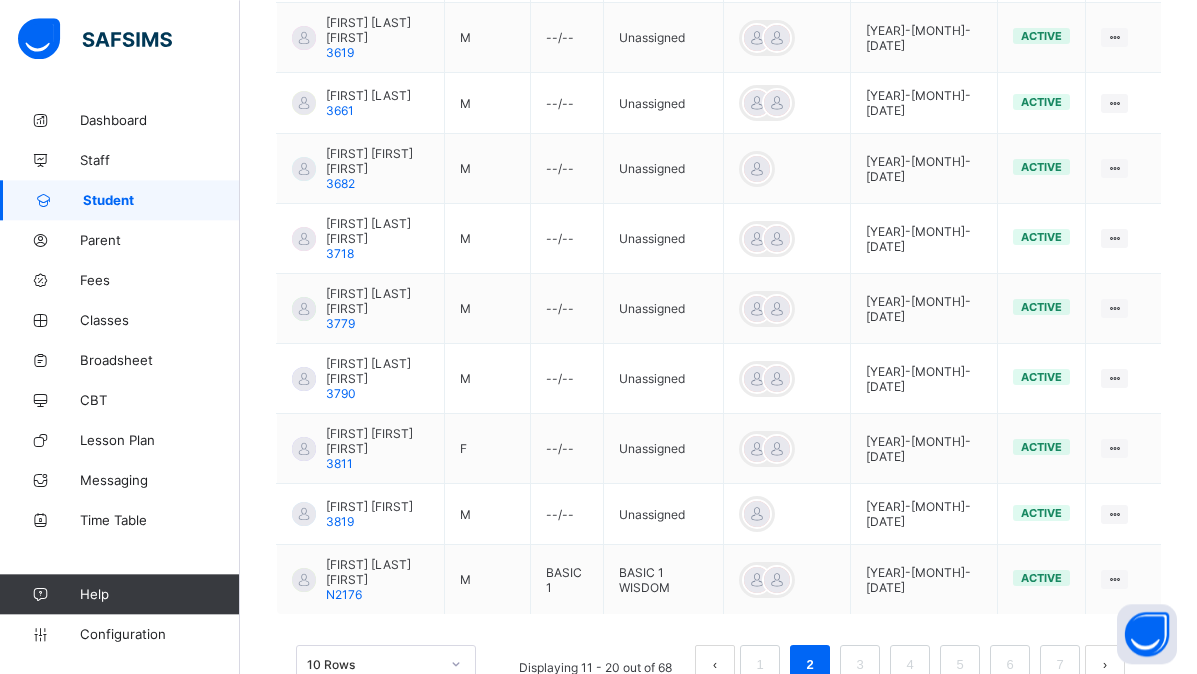 scroll, scrollTop: 632, scrollLeft: 0, axis: vertical 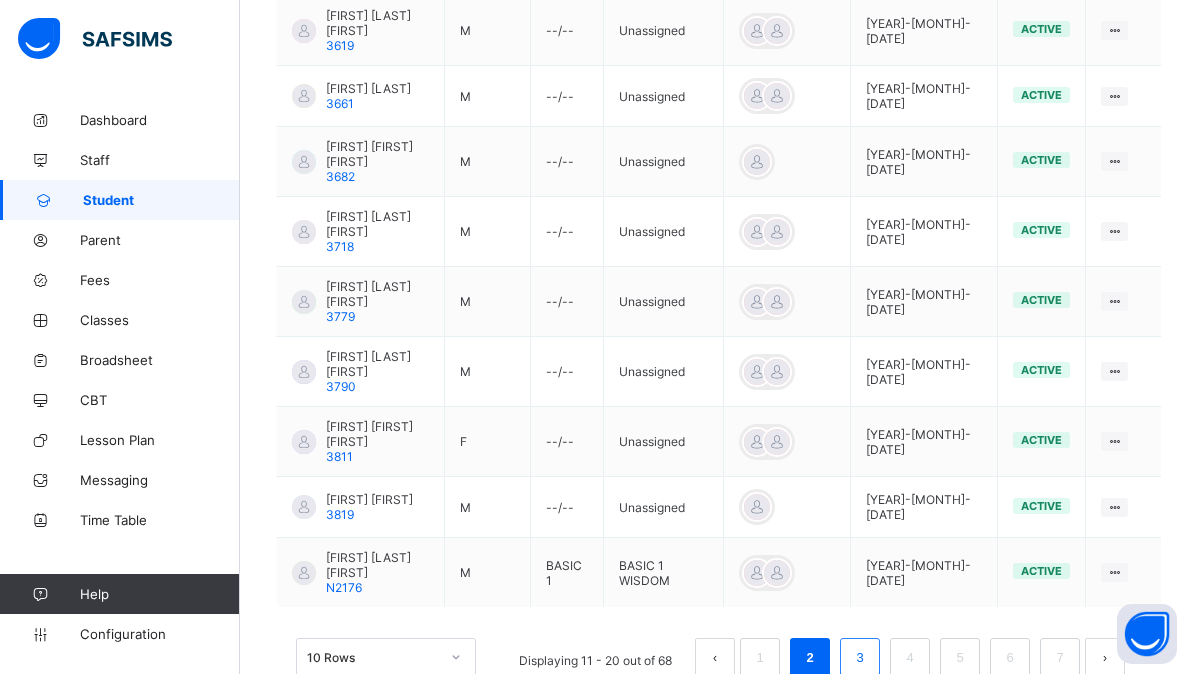 click on "3" at bounding box center (859, 658) 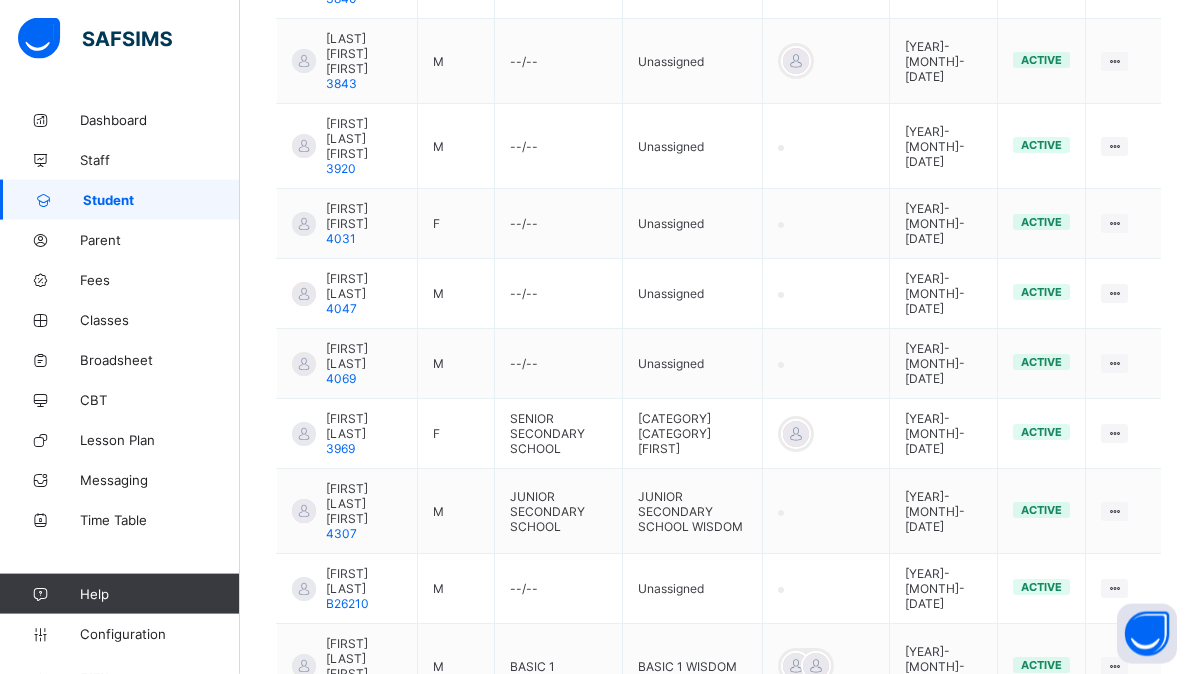 scroll, scrollTop: 665, scrollLeft: 0, axis: vertical 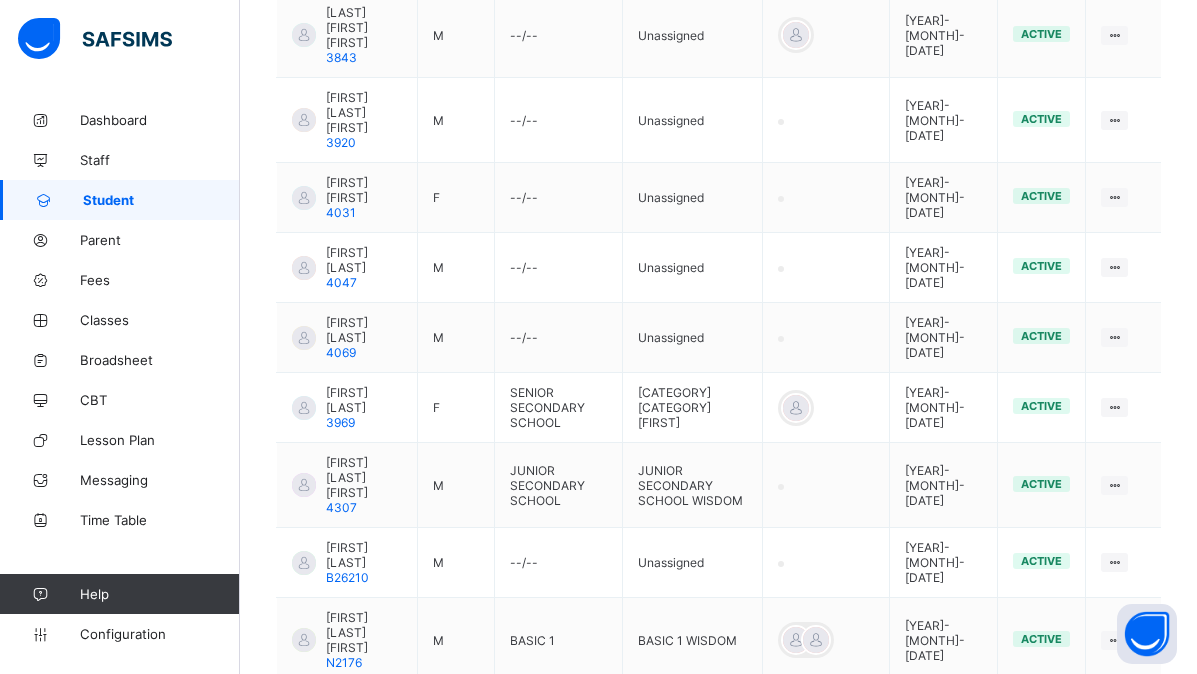 click on "4" at bounding box center (909, 733) 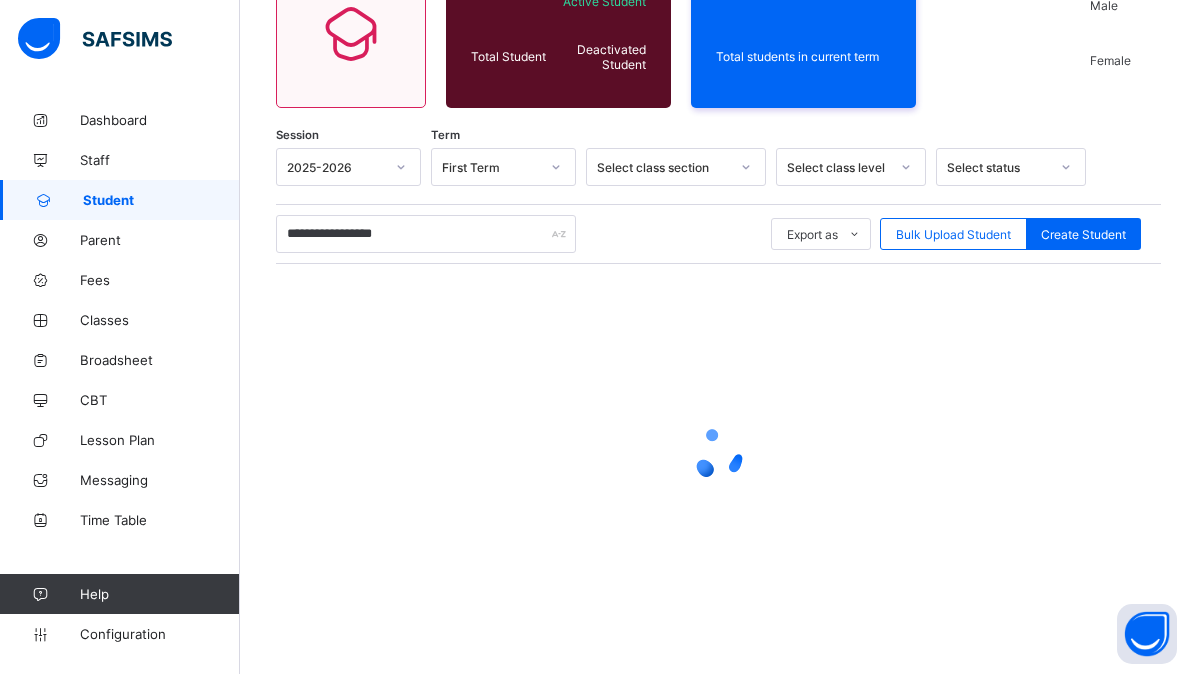 scroll, scrollTop: 212, scrollLeft: 0, axis: vertical 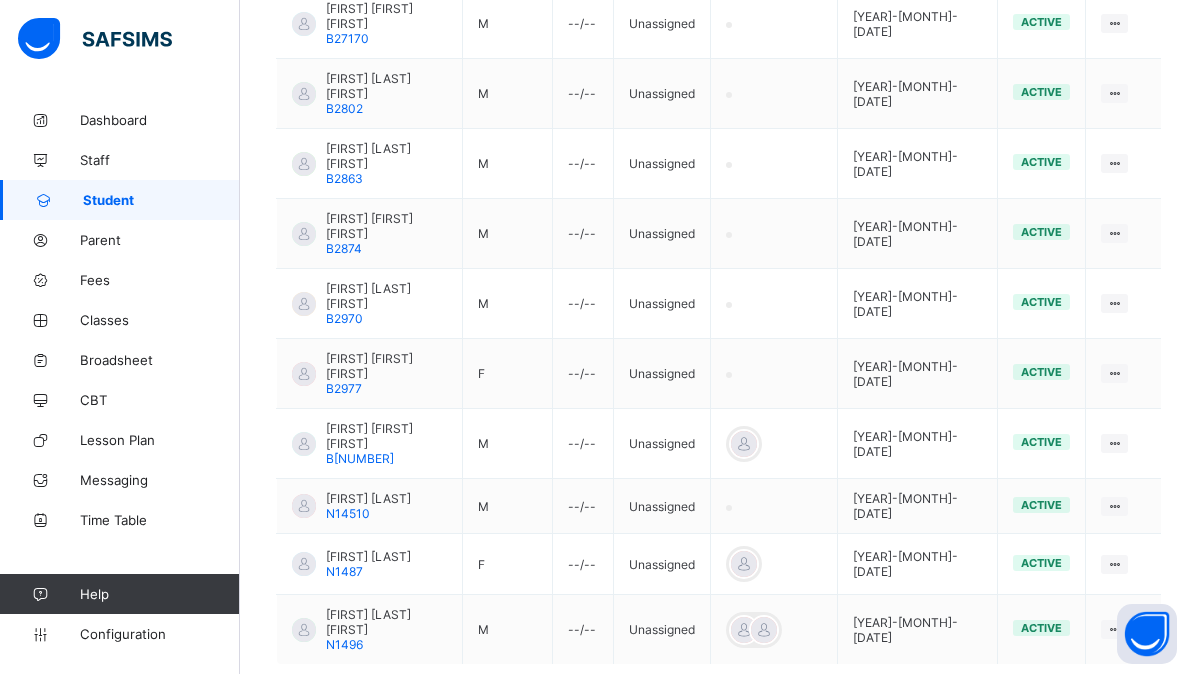 click on "5" at bounding box center [959, 715] 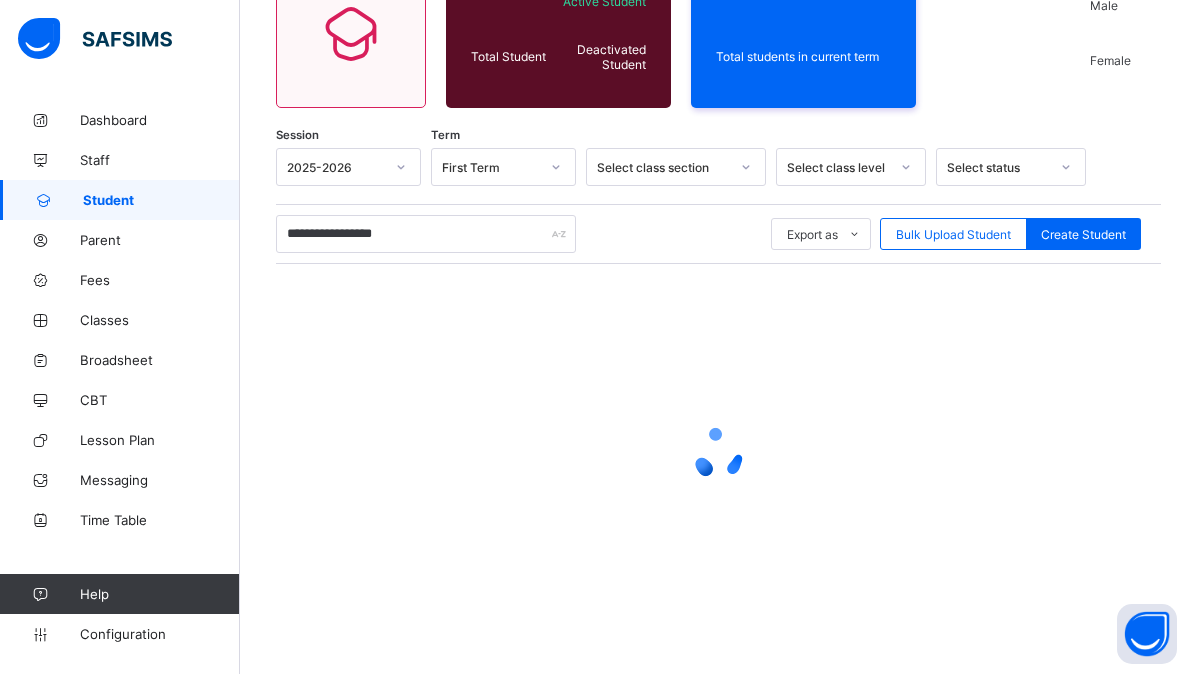scroll, scrollTop: 212, scrollLeft: 0, axis: vertical 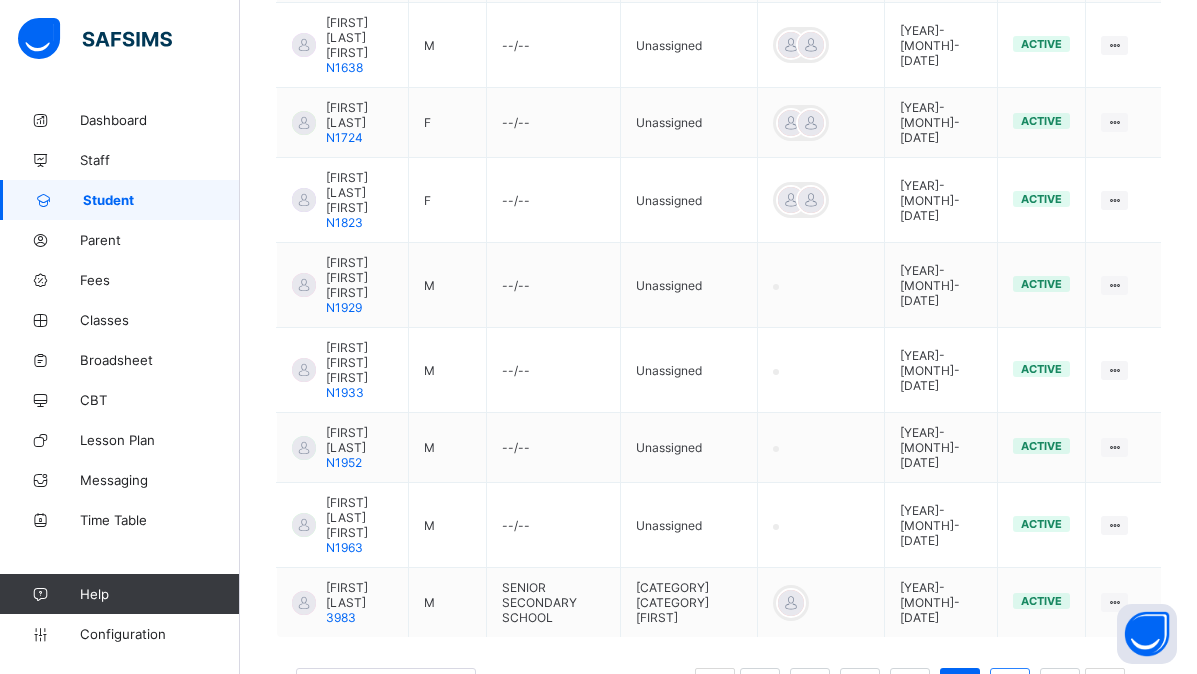 click on "6" at bounding box center (1009, 688) 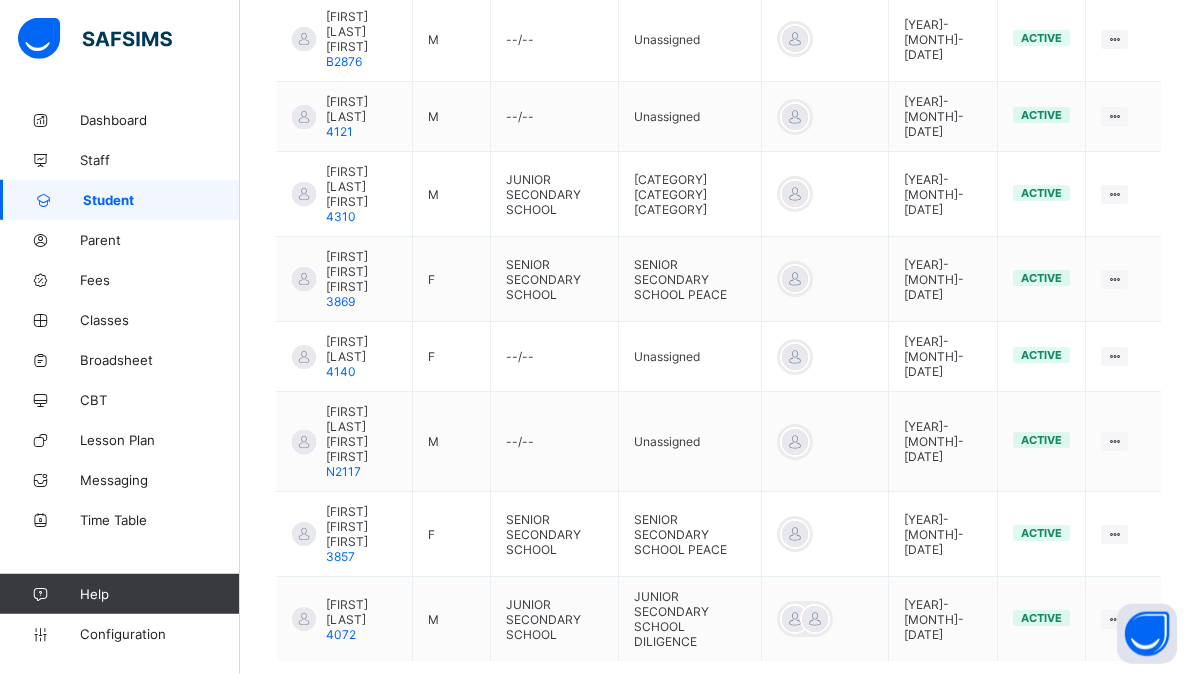 scroll, scrollTop: 746, scrollLeft: 0, axis: vertical 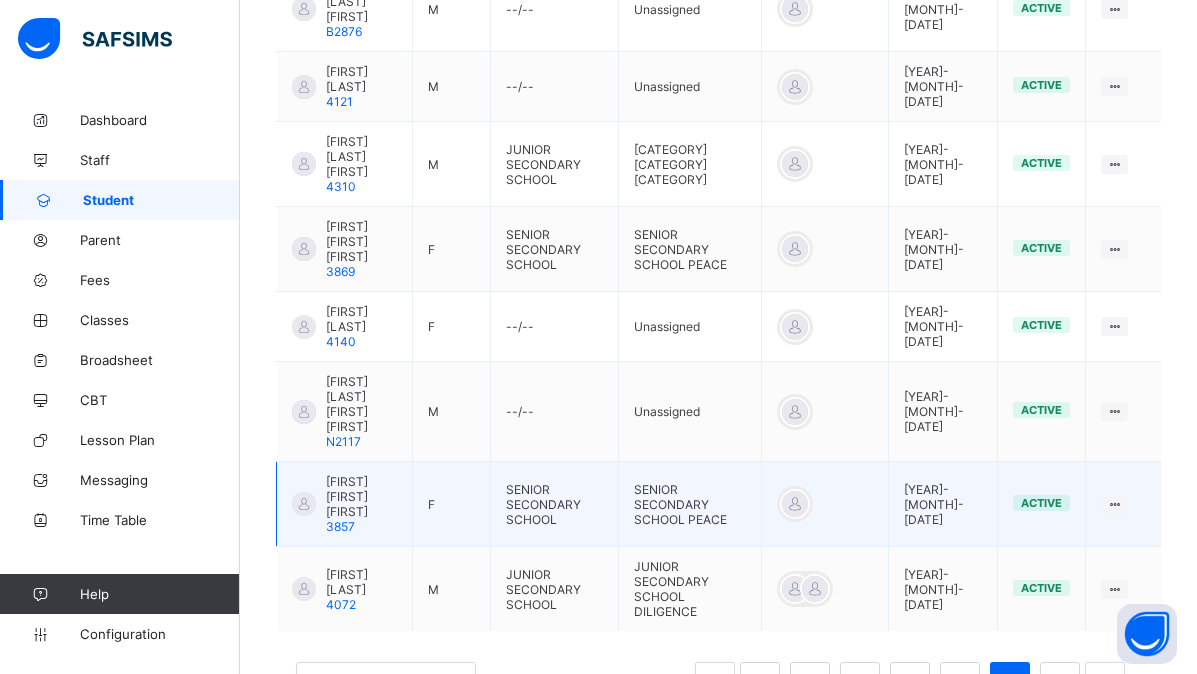 click on "DANIEL TEMILOLUWA DEBORAH 3857" at bounding box center (344, 504) 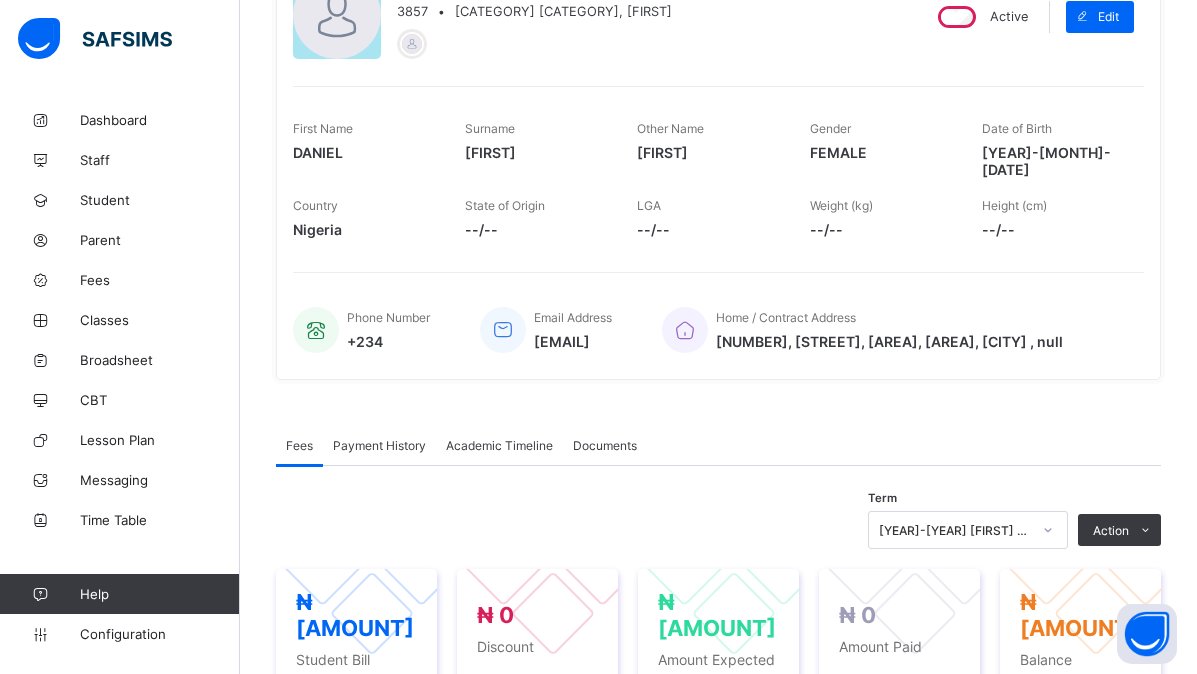 scroll, scrollTop: 175, scrollLeft: 0, axis: vertical 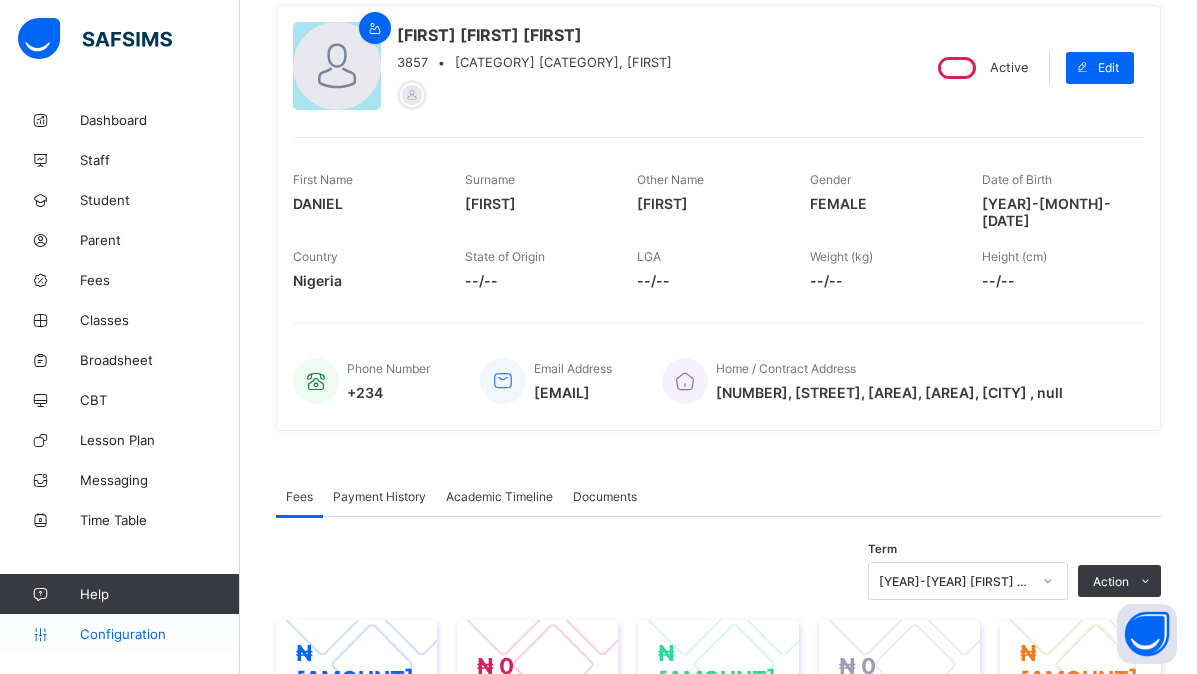 click on "Configuration" at bounding box center (159, 634) 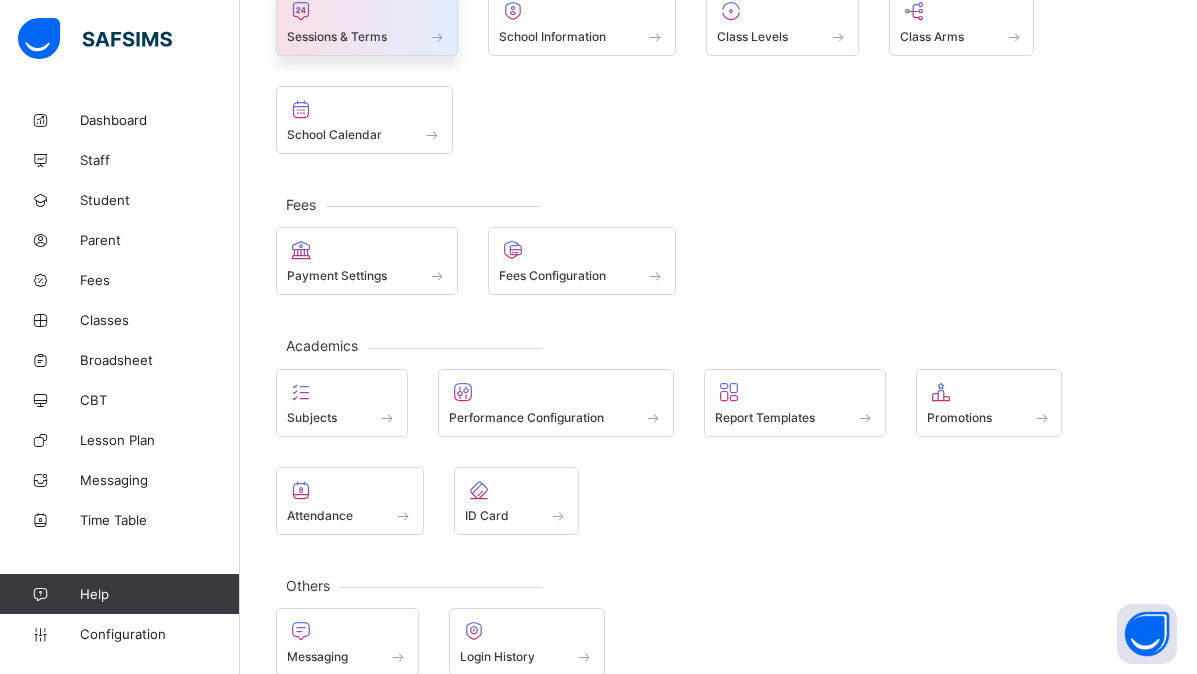 click on "Sessions & Terms" at bounding box center [337, 36] 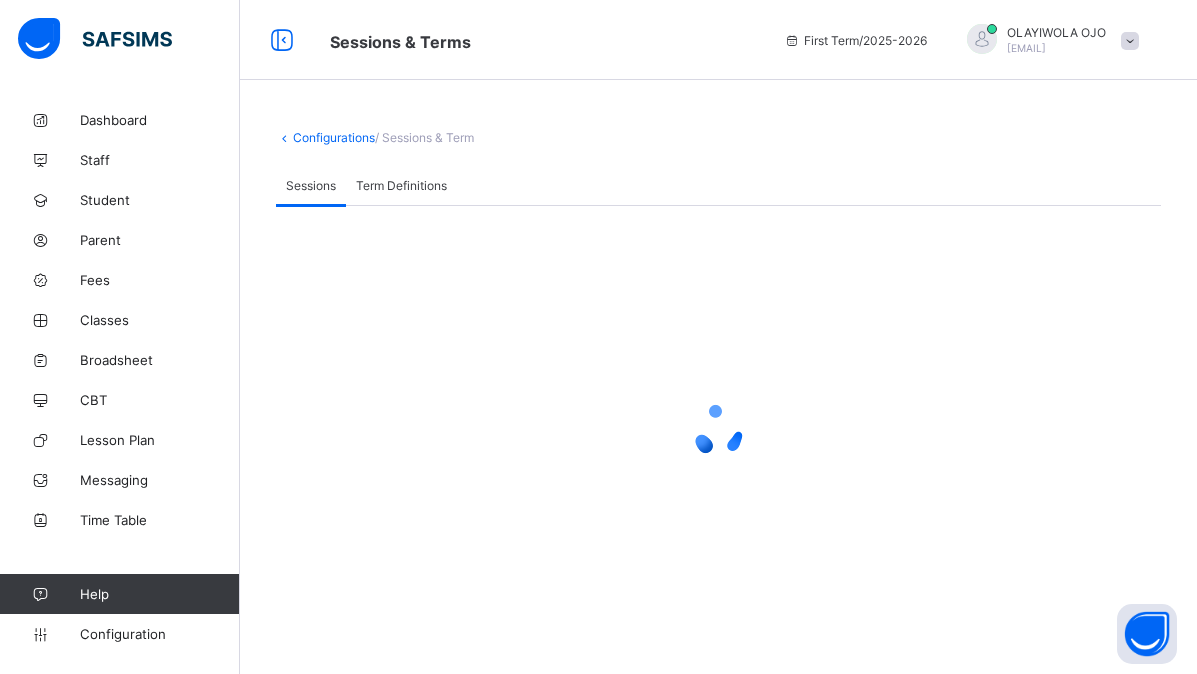 scroll, scrollTop: 0, scrollLeft: 0, axis: both 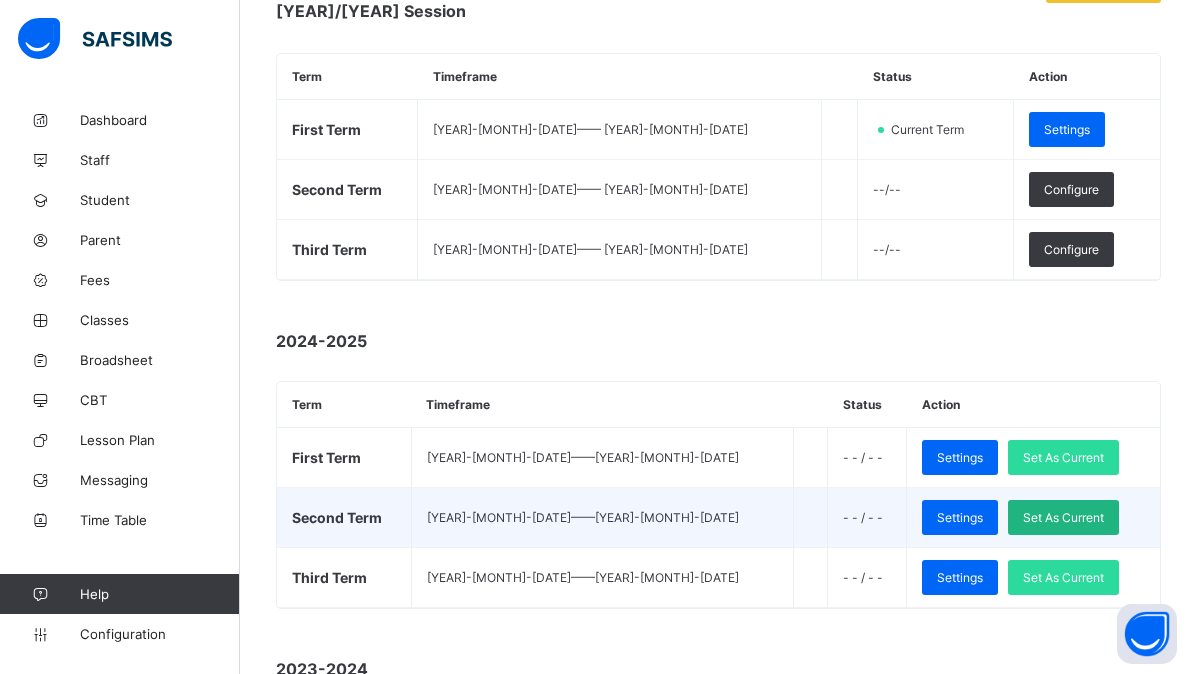 click on "Set As Current" at bounding box center (1063, 517) 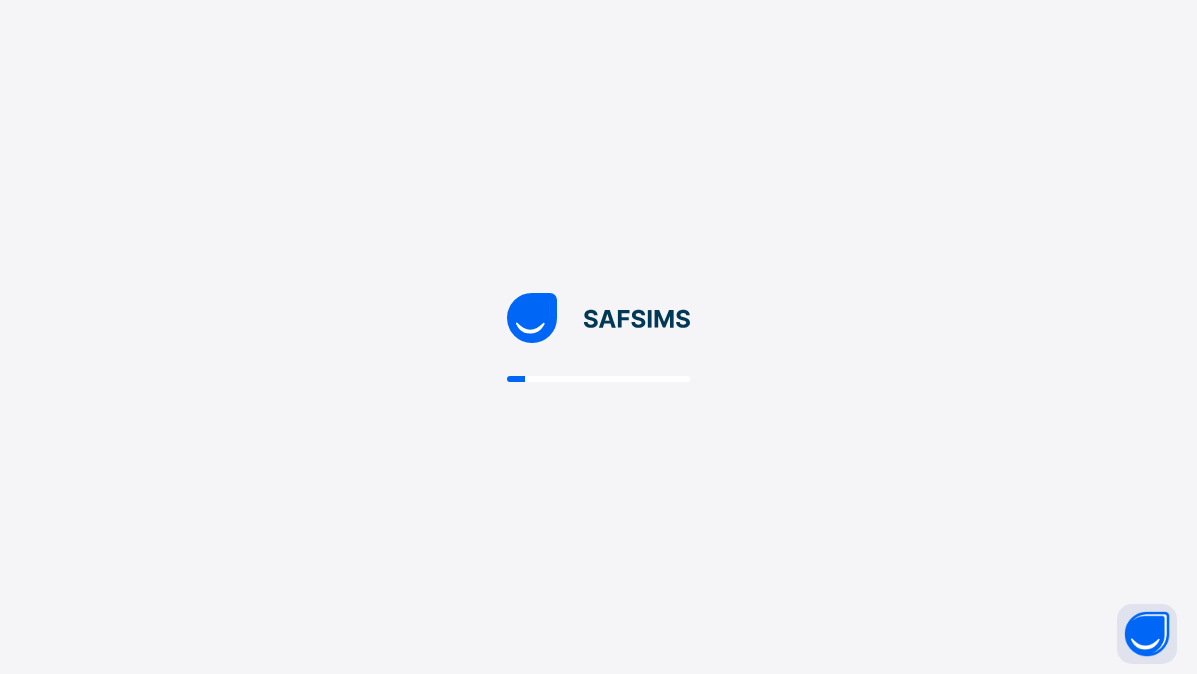 scroll, scrollTop: 0, scrollLeft: 0, axis: both 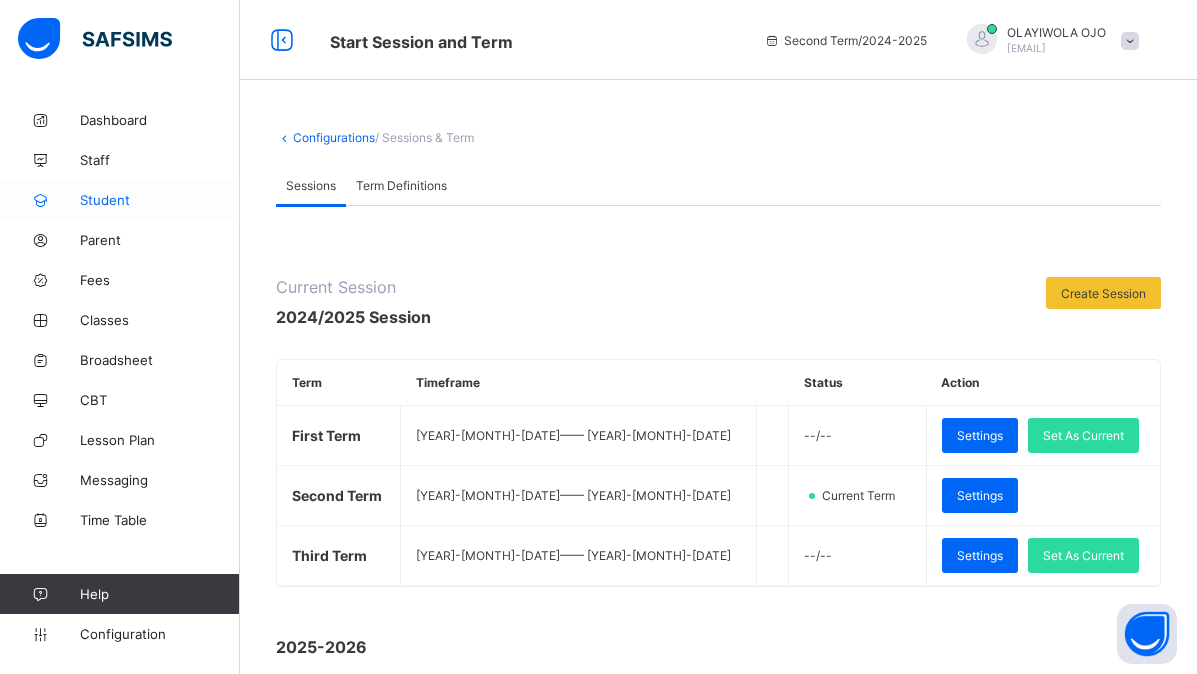 click on "Student" at bounding box center (160, 200) 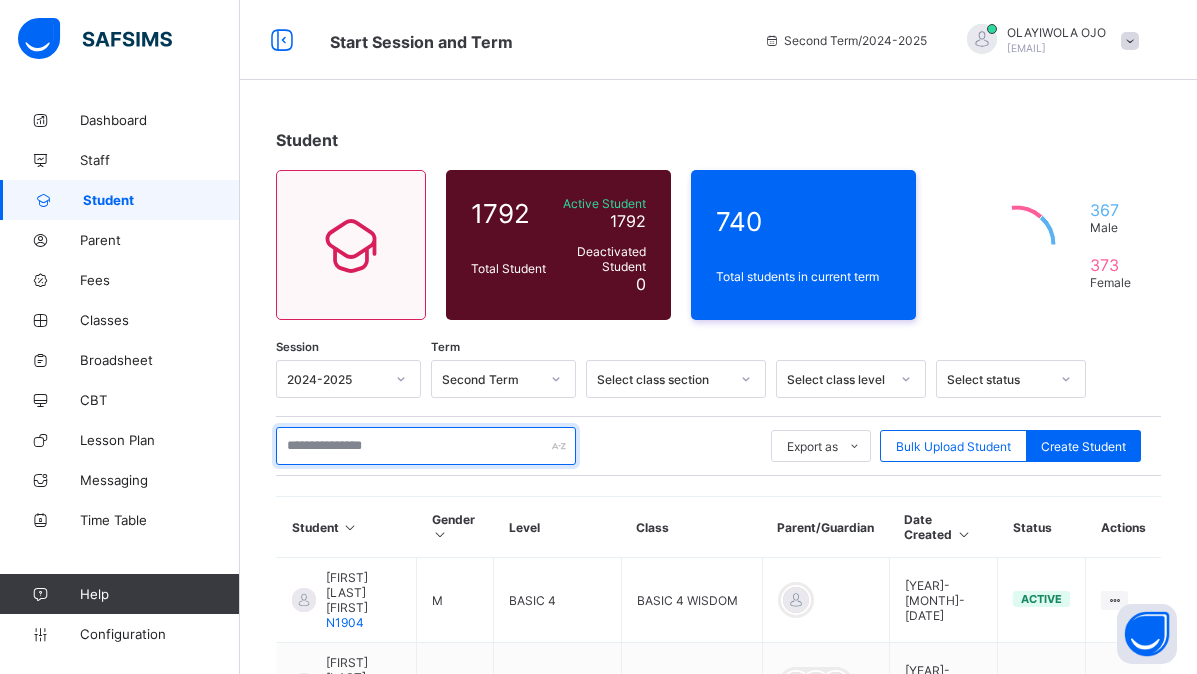 click at bounding box center (426, 446) 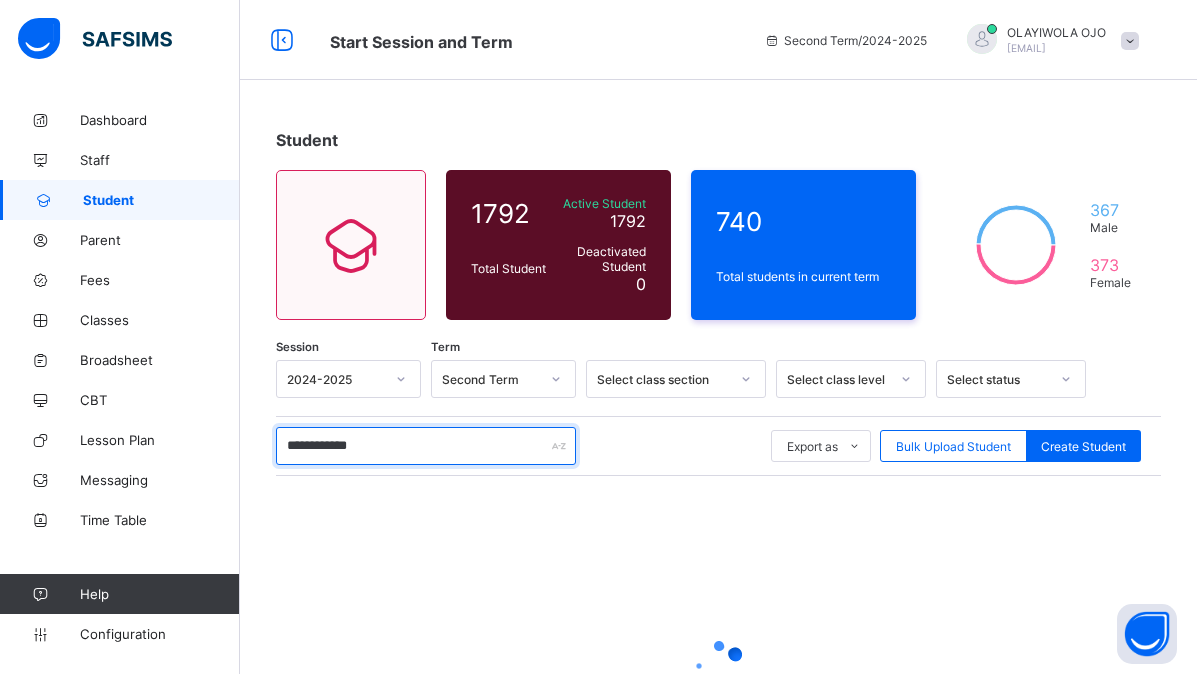 click on "**********" at bounding box center (426, 446) 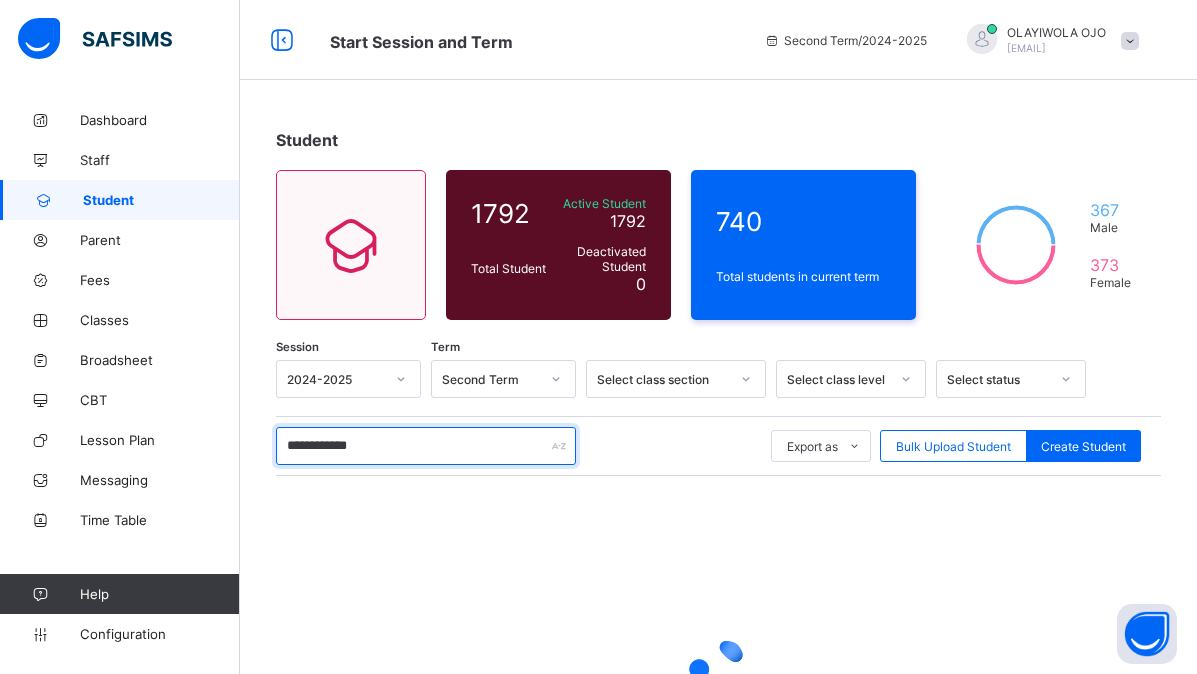 click on "**********" at bounding box center [426, 446] 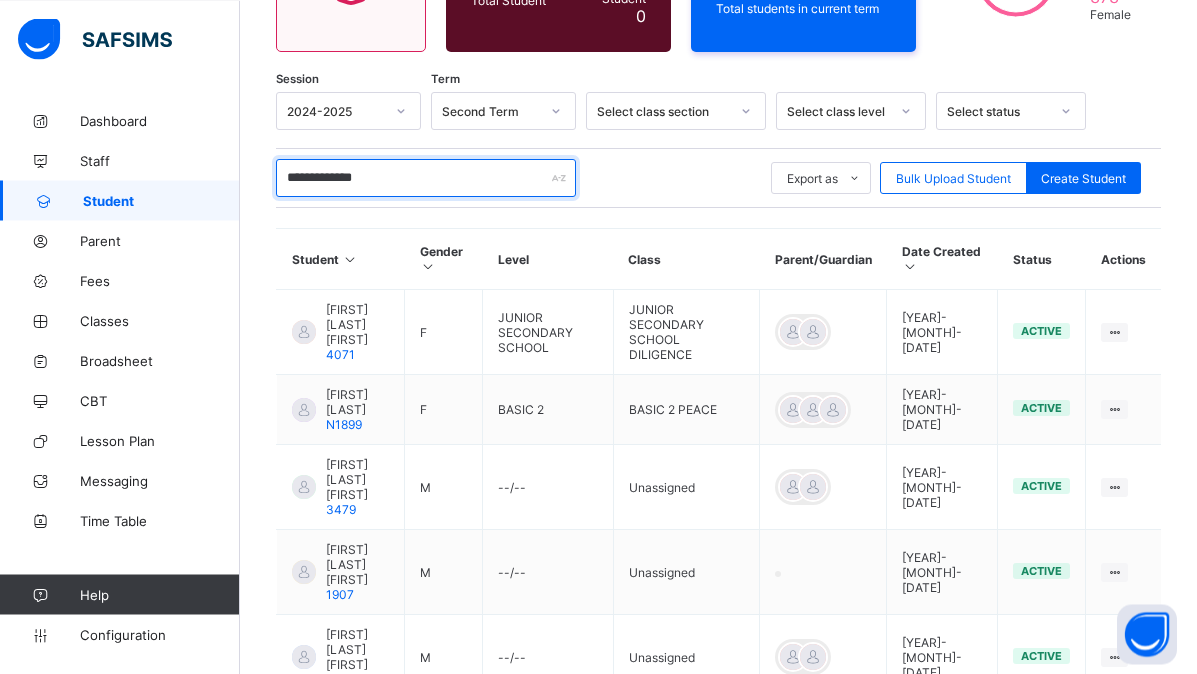 scroll, scrollTop: 306, scrollLeft: 0, axis: vertical 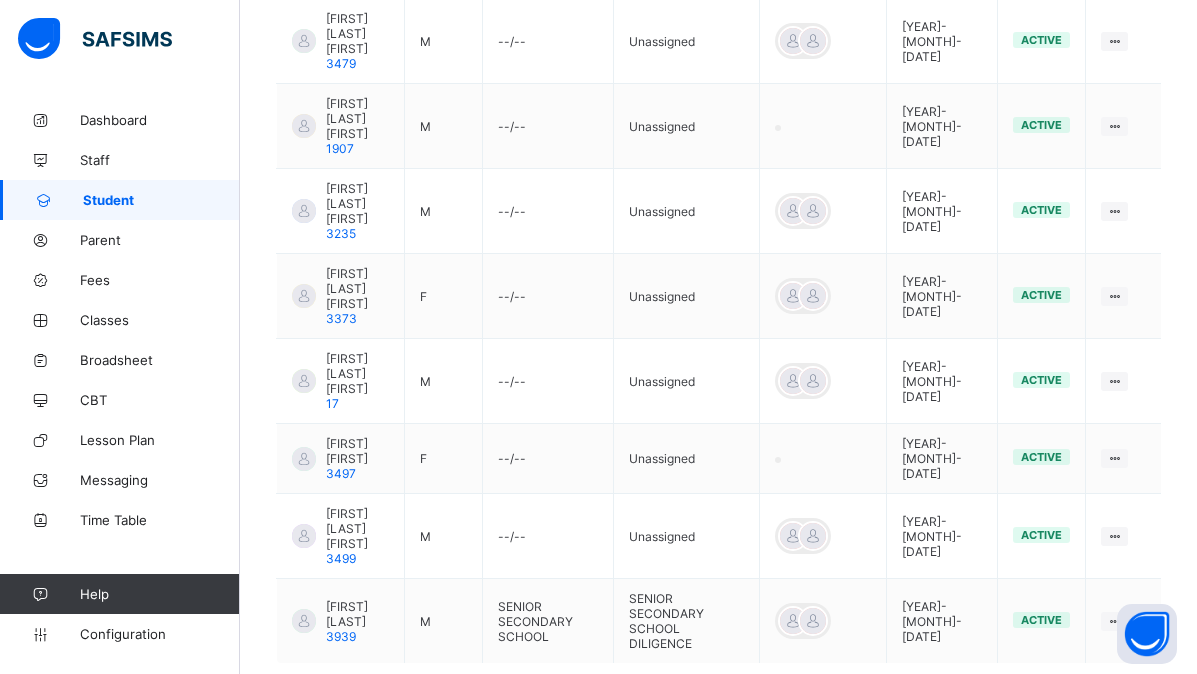 type on "**********" 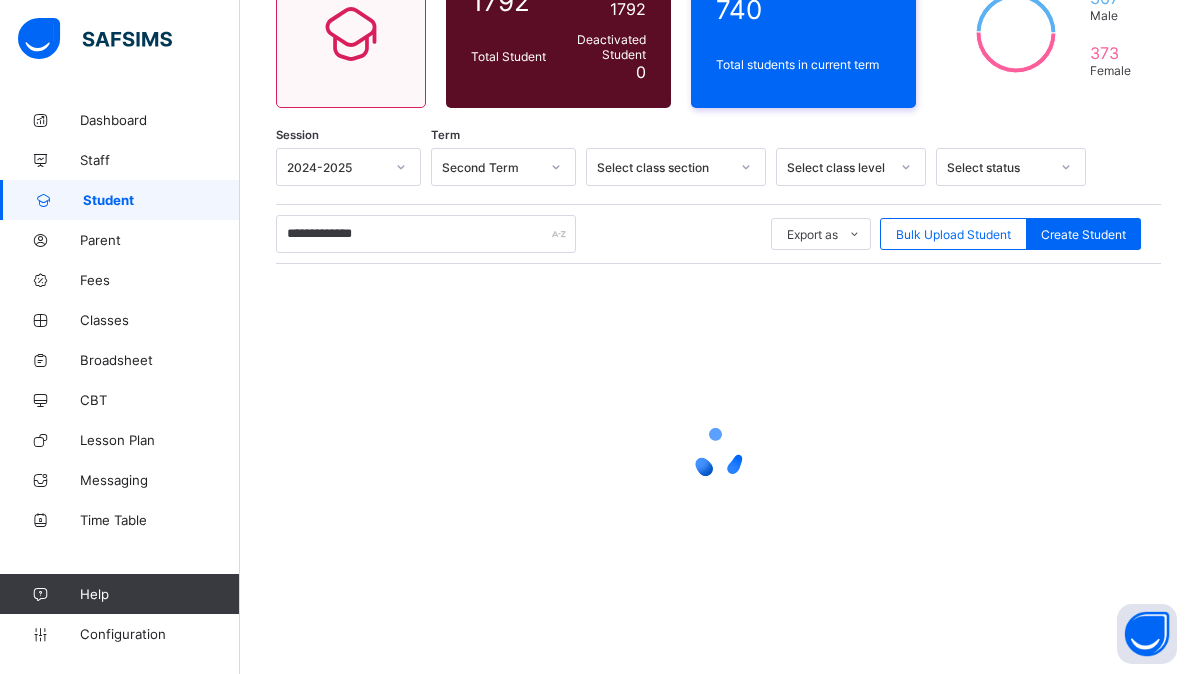 scroll, scrollTop: 212, scrollLeft: 0, axis: vertical 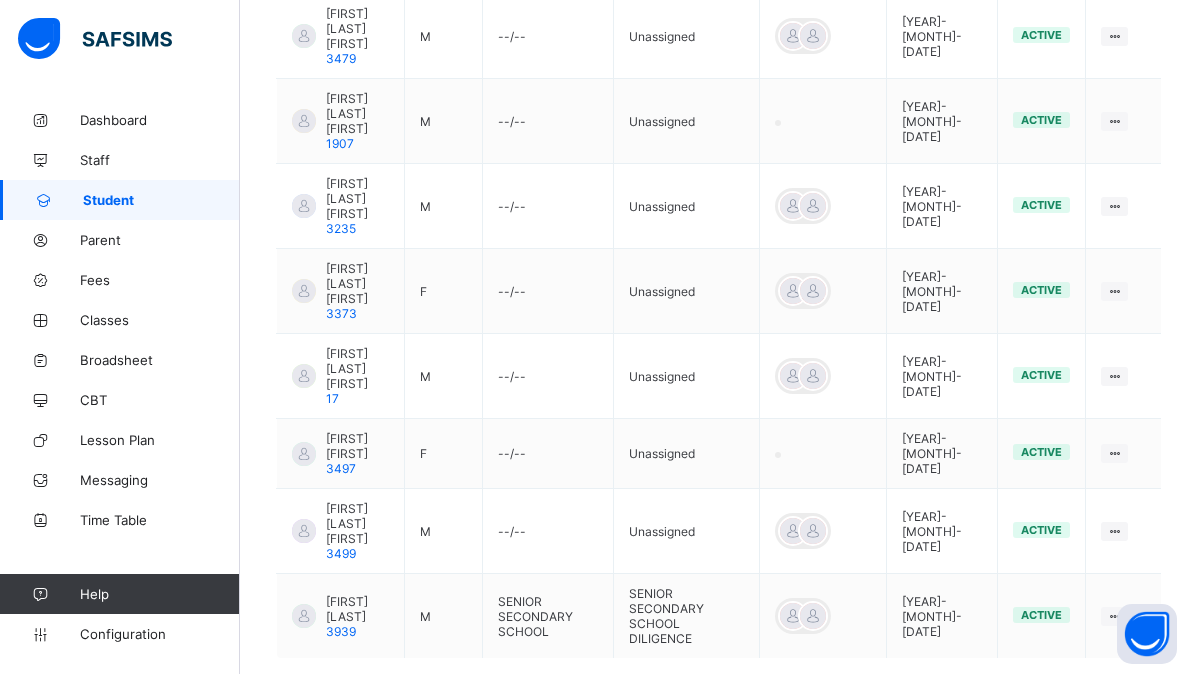 click on "2" at bounding box center [823, 709] 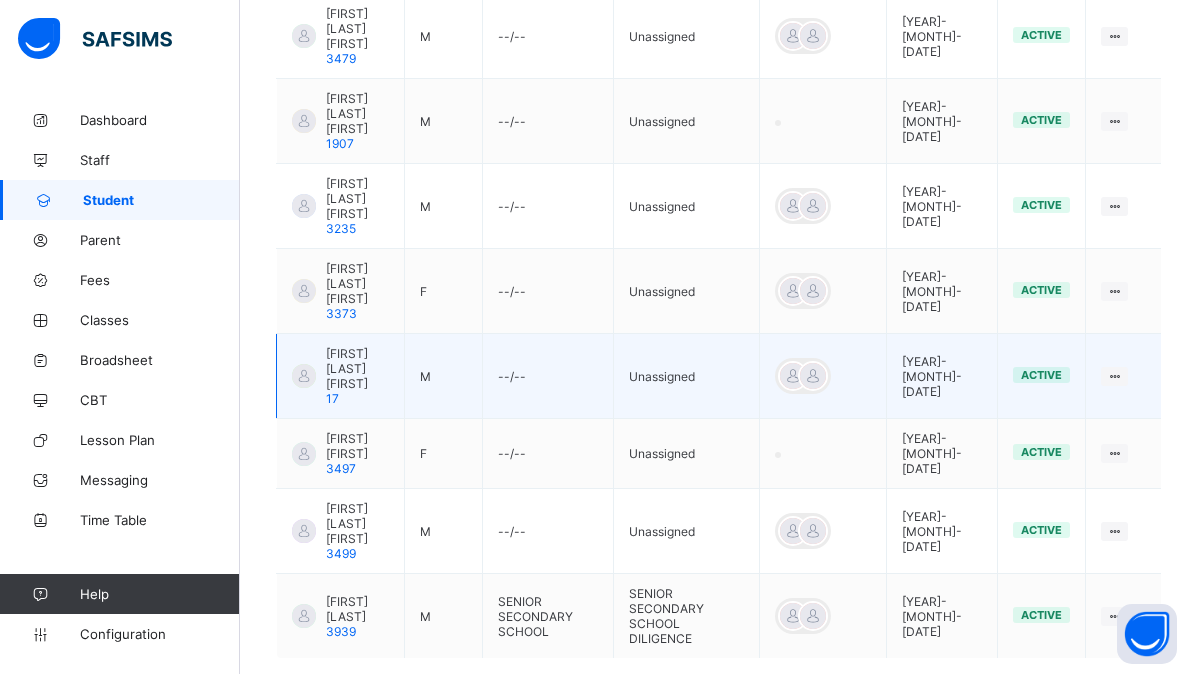 click on "M" at bounding box center [444, 376] 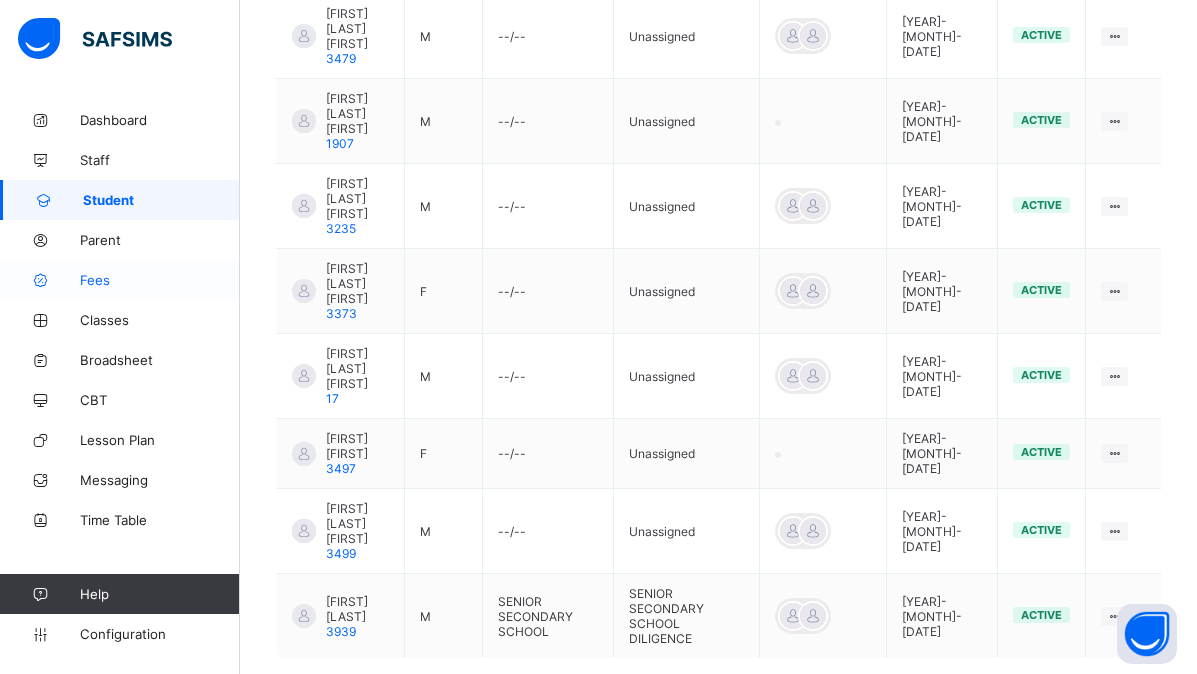 click on "Fees" at bounding box center [160, 280] 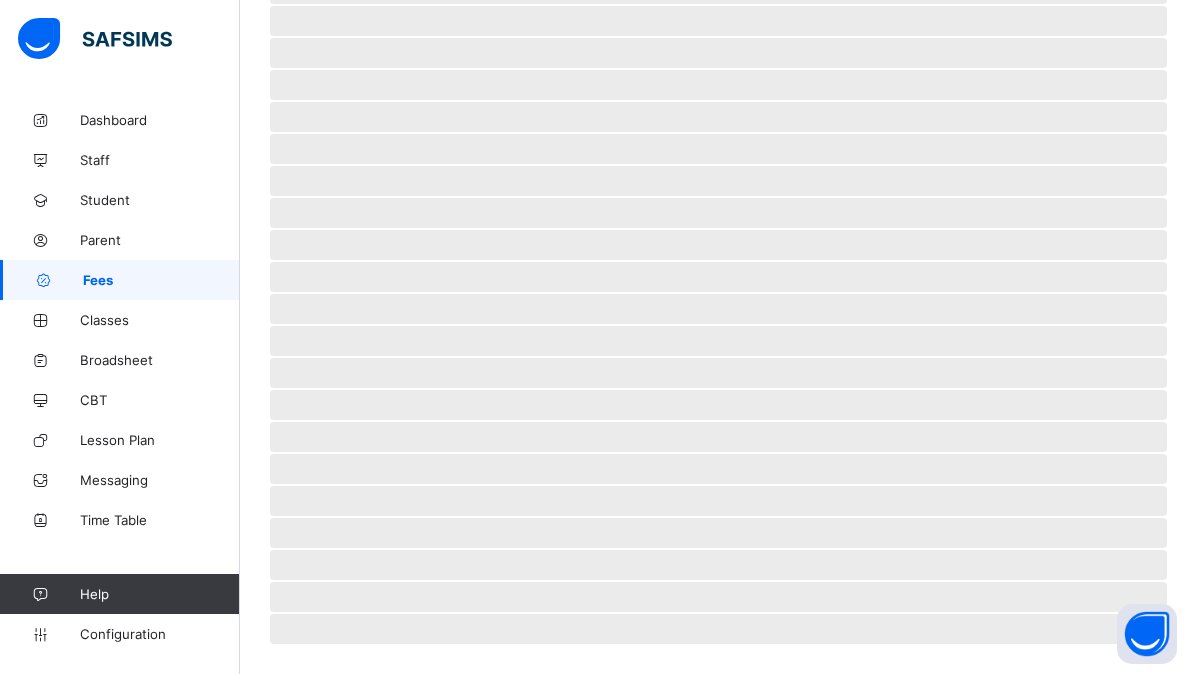 scroll, scrollTop: 405, scrollLeft: 0, axis: vertical 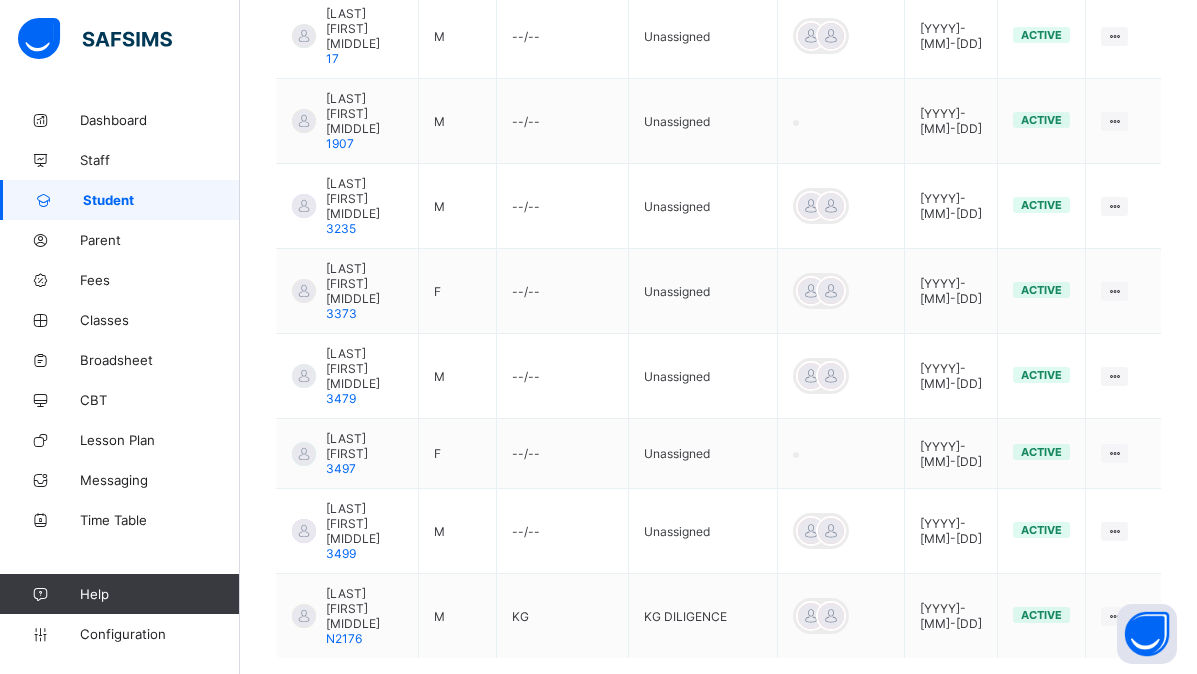 type on "**********" 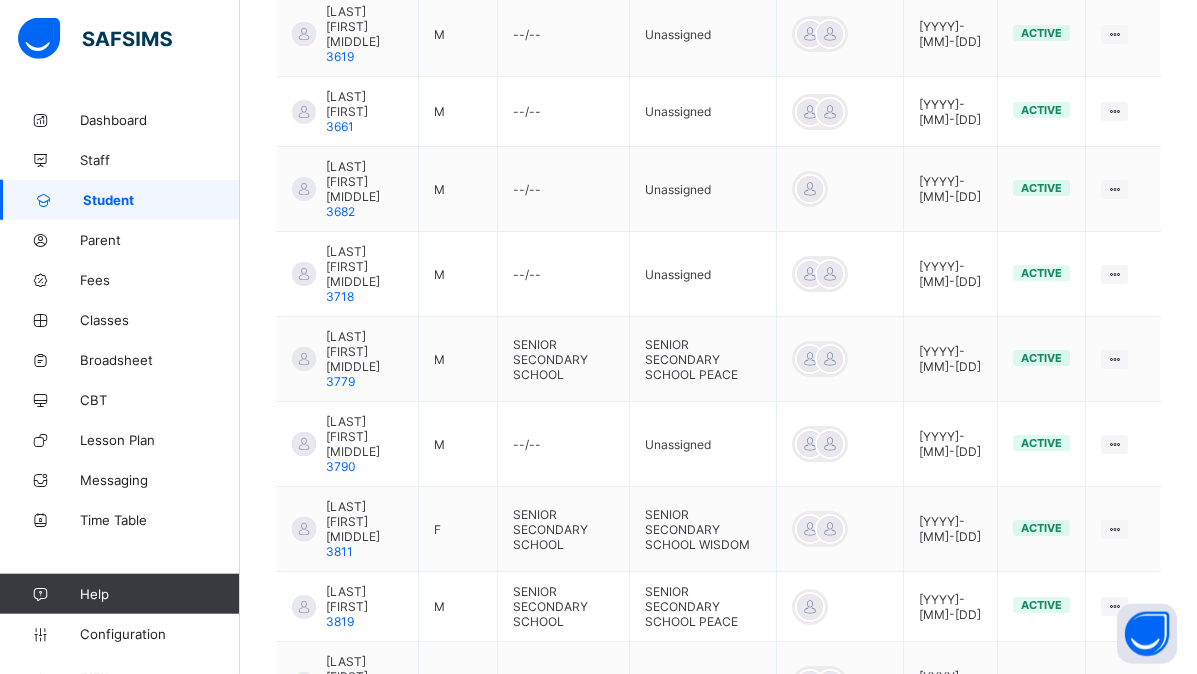 scroll, scrollTop: 671, scrollLeft: 0, axis: vertical 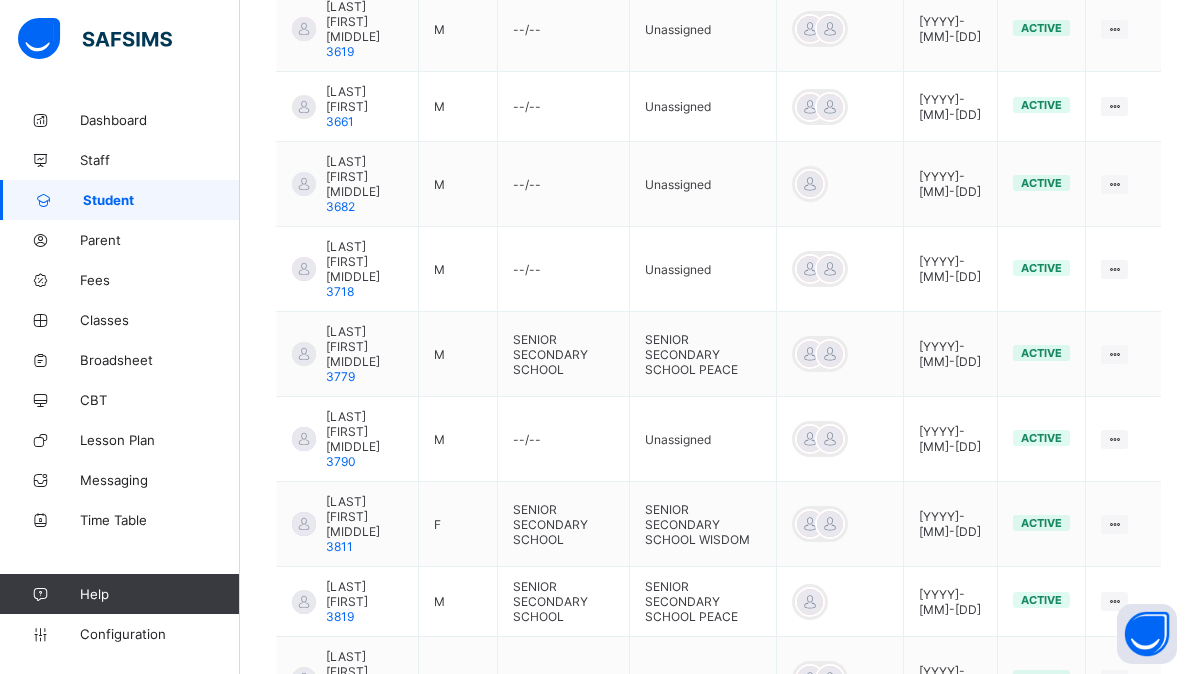 click on "3" at bounding box center [859, 772] 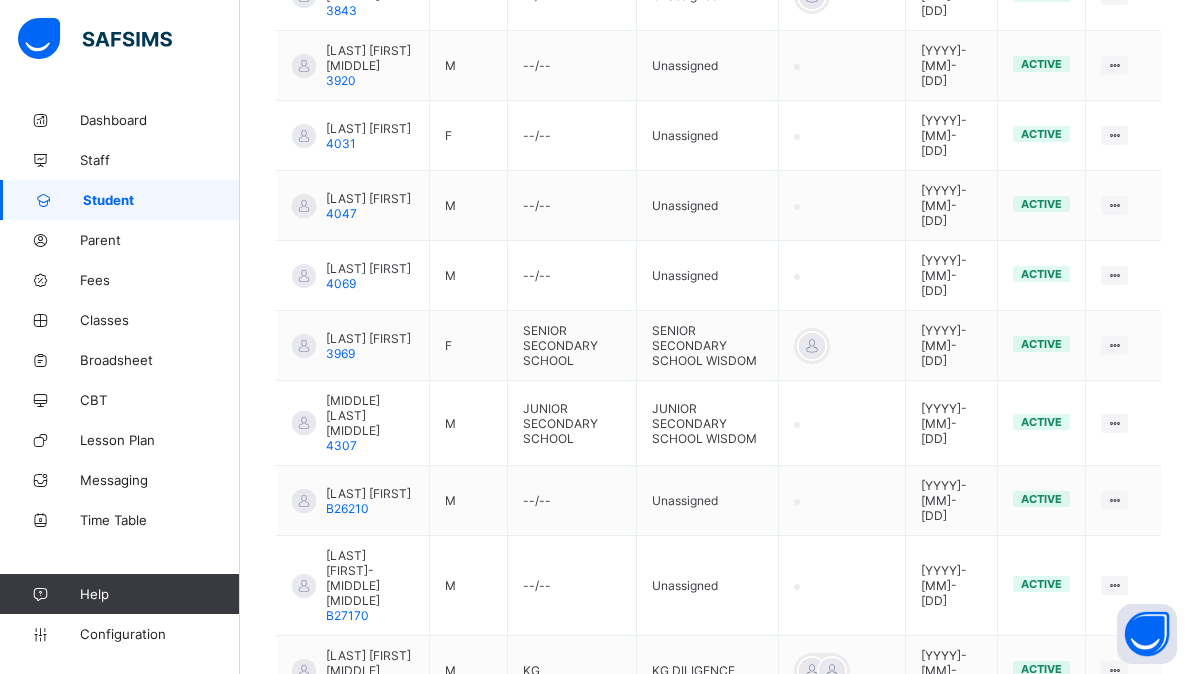 scroll, scrollTop: 663, scrollLeft: 0, axis: vertical 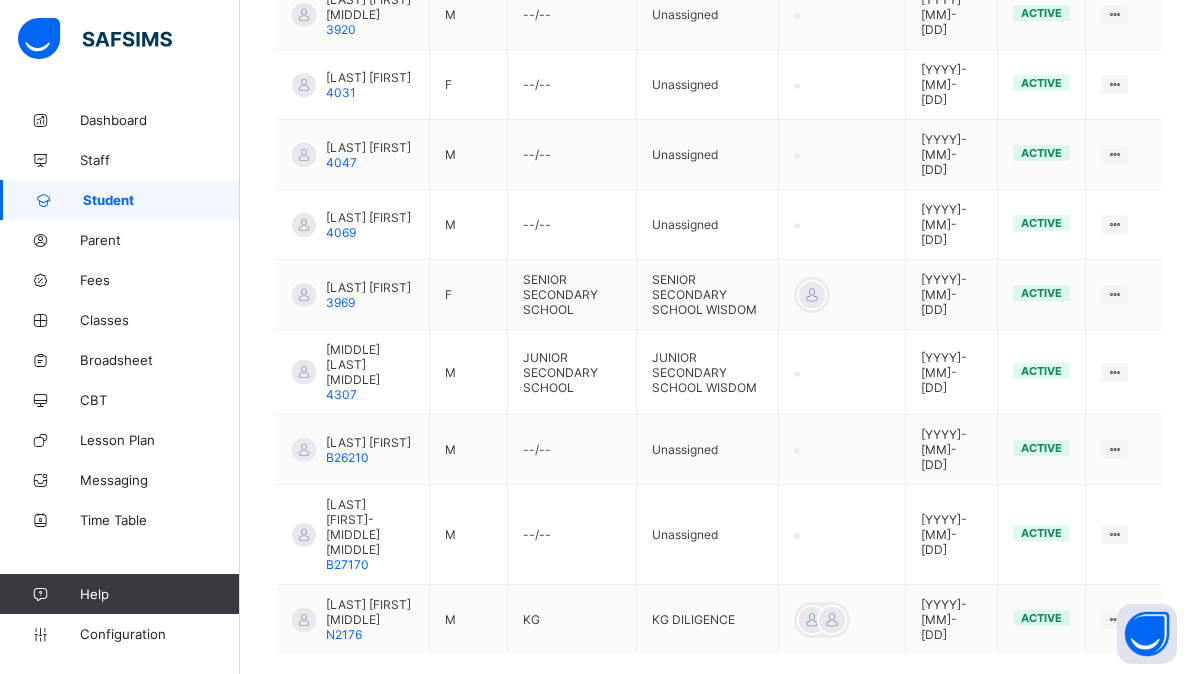 click on "4" at bounding box center (909, 705) 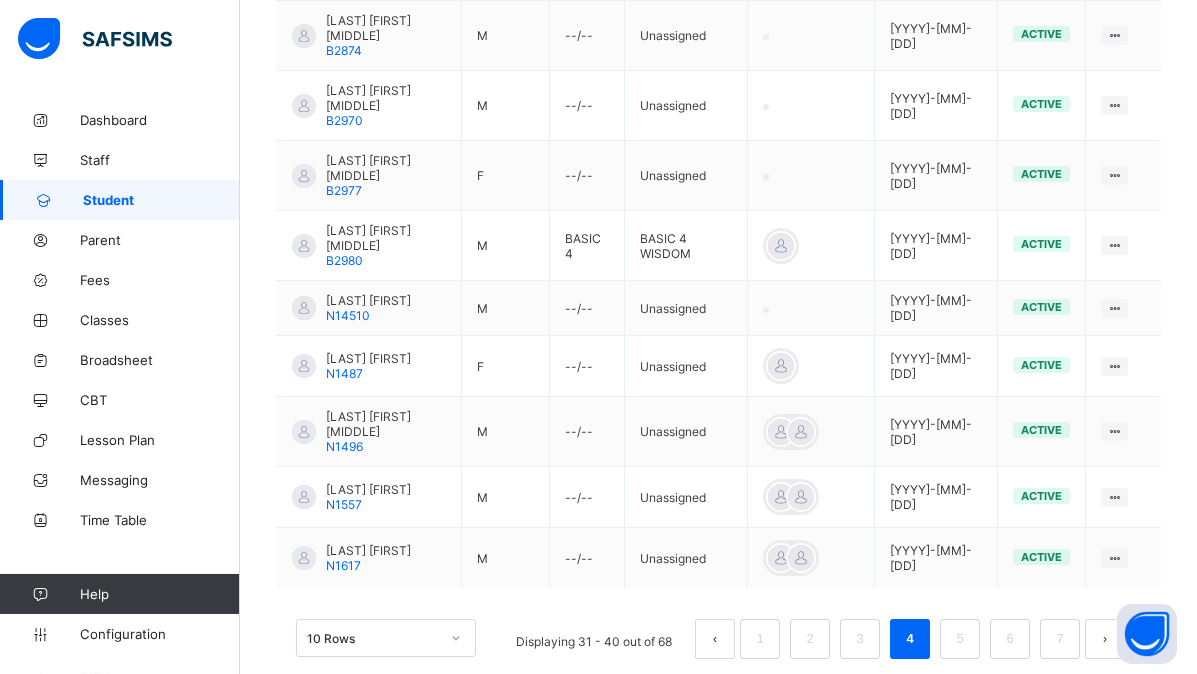 scroll, scrollTop: 638, scrollLeft: 0, axis: vertical 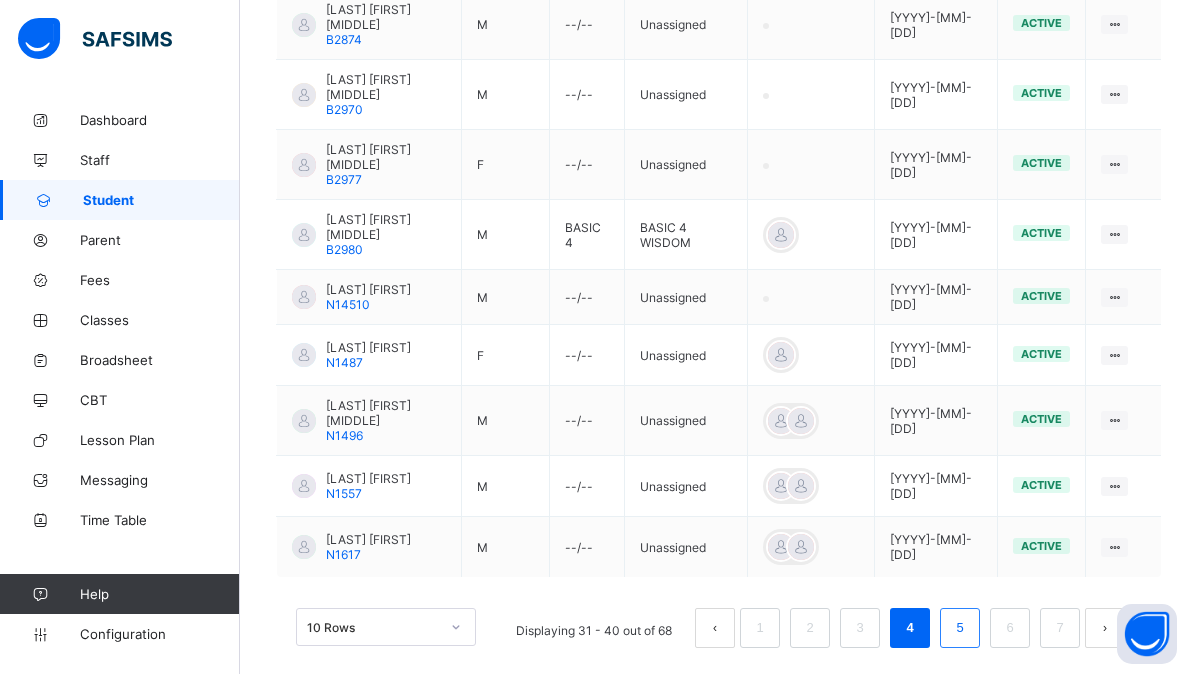click on "5" at bounding box center [959, 628] 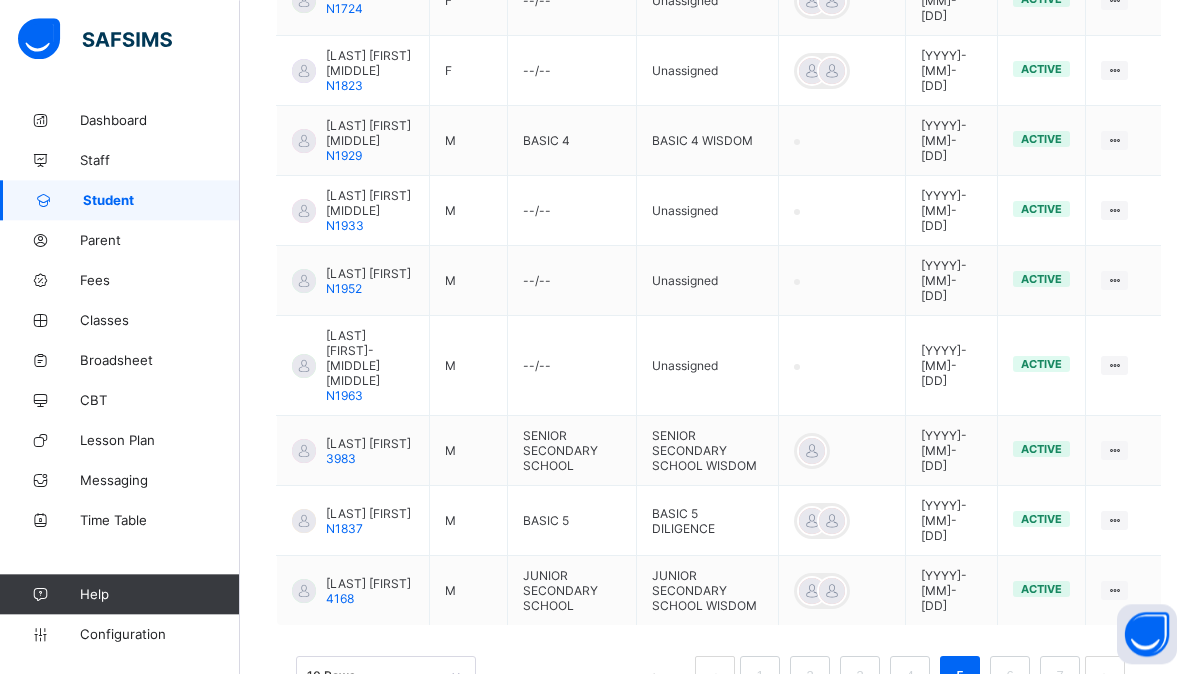 scroll, scrollTop: 695, scrollLeft: 0, axis: vertical 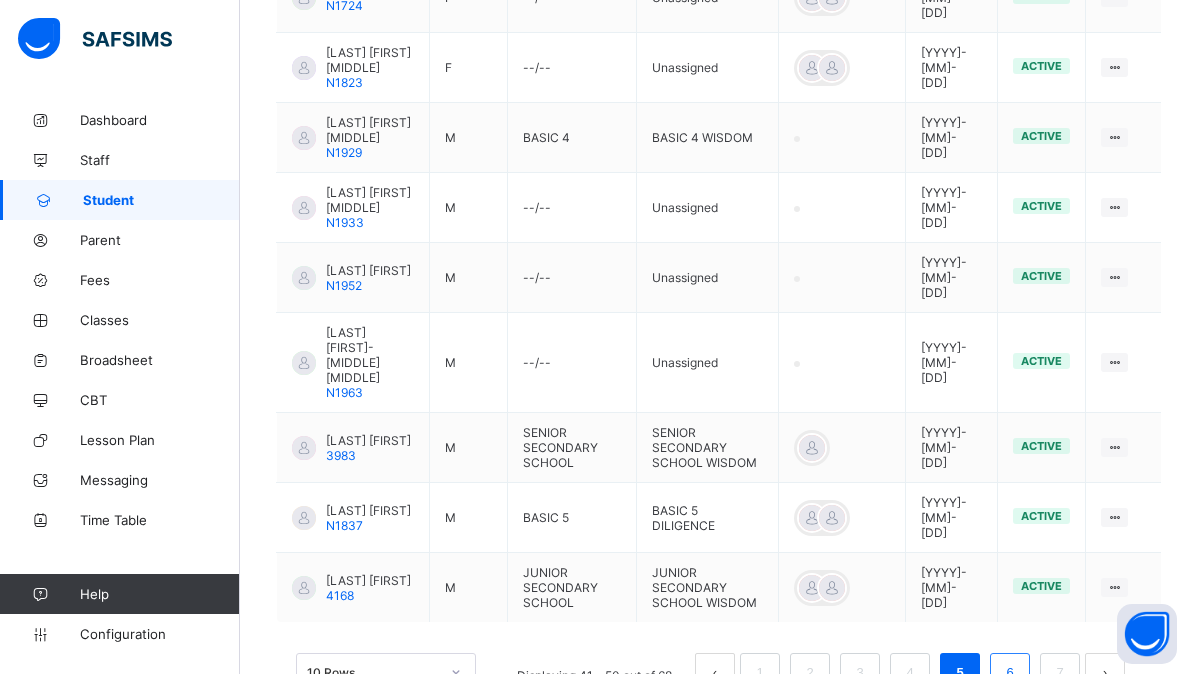 click on "6" at bounding box center (1009, 673) 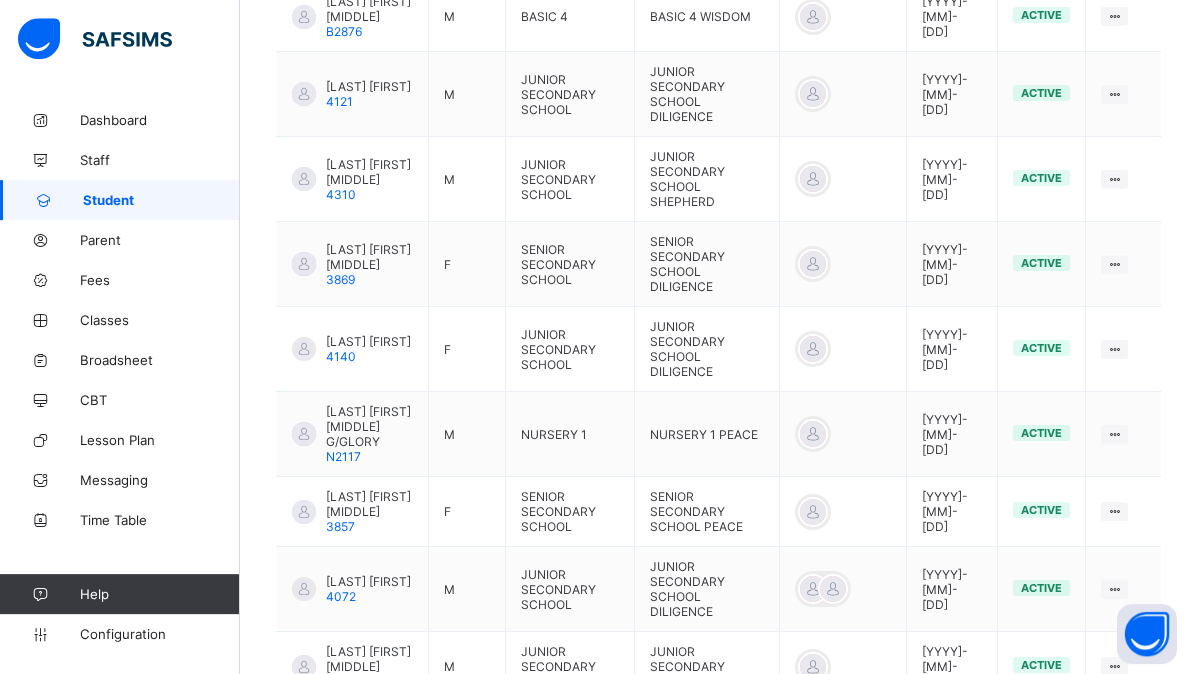 scroll, scrollTop: 620, scrollLeft: 0, axis: vertical 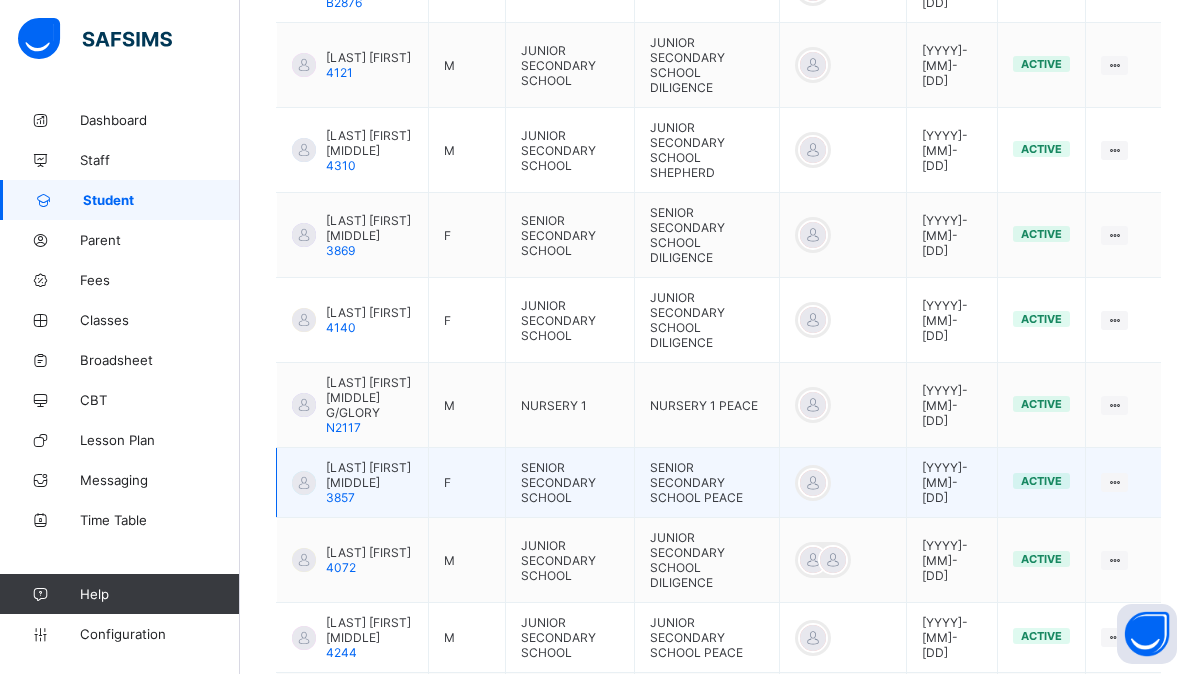 click on "[LAST] [FIRST] [MIDDLE]" at bounding box center (369, 475) 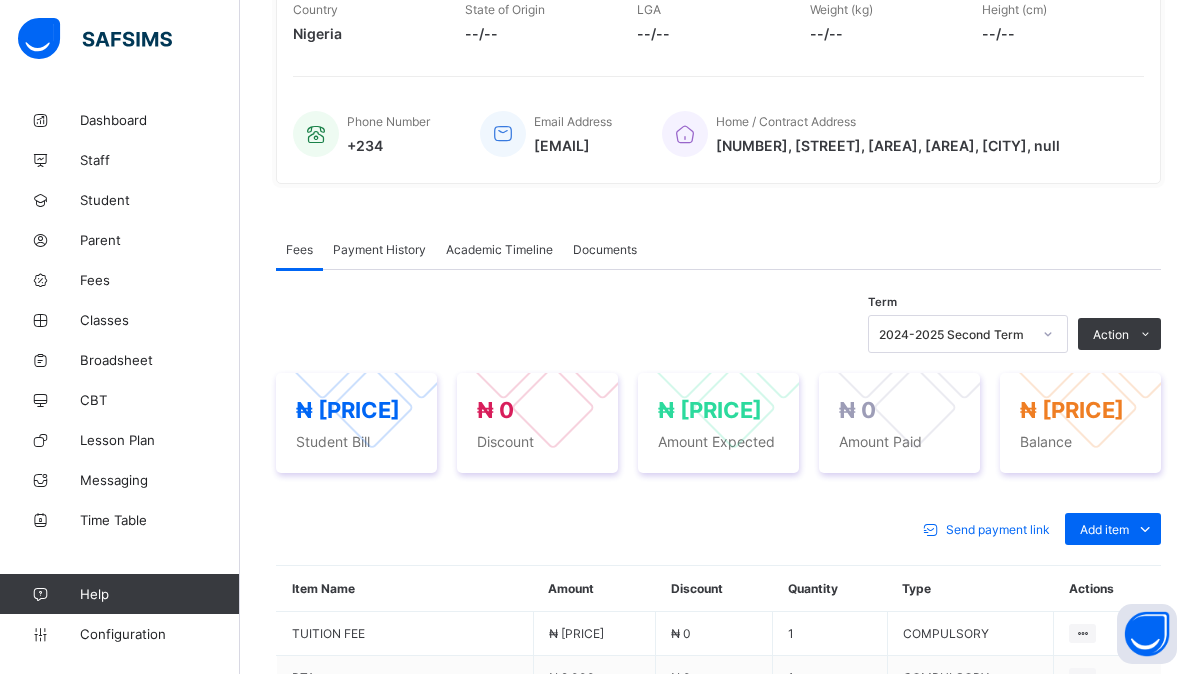 scroll, scrollTop: 675, scrollLeft: 0, axis: vertical 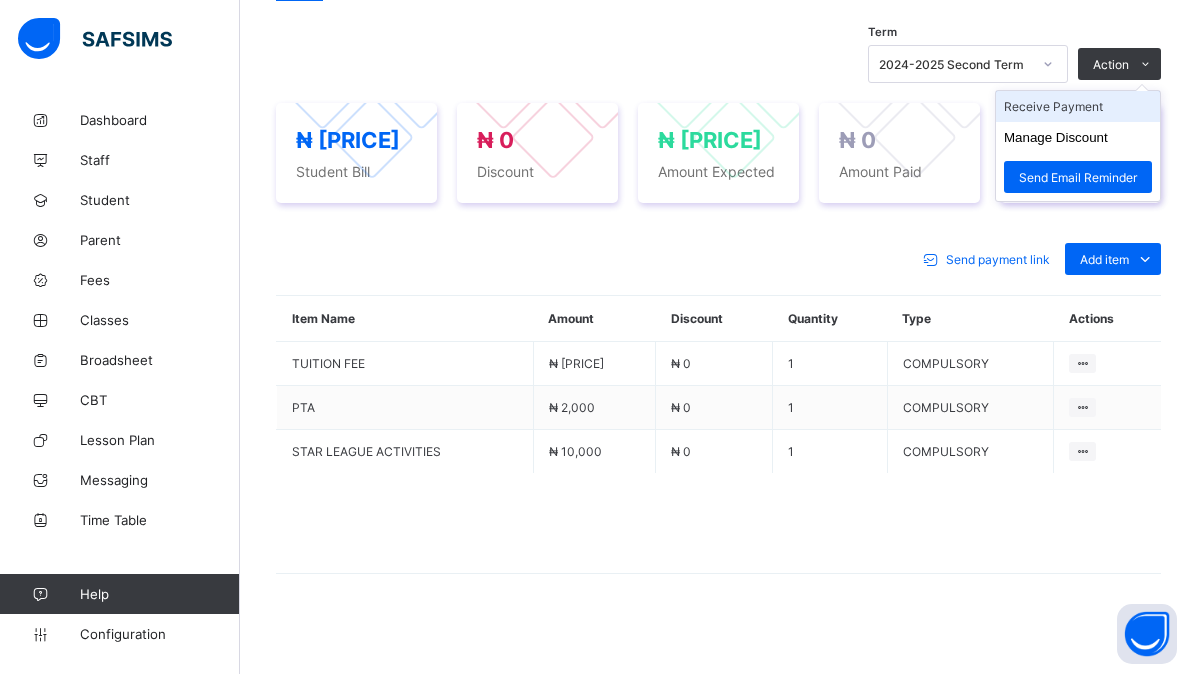 click on "Receive Payment" at bounding box center (1078, 106) 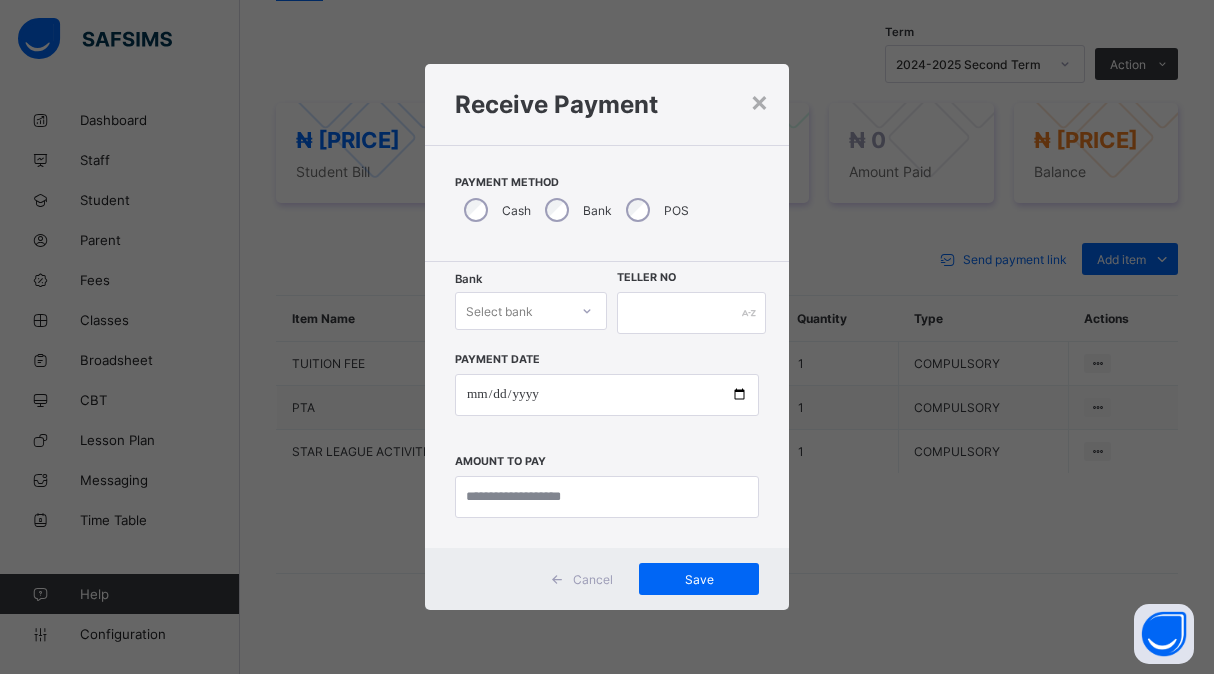 click on "Select bank" at bounding box center (512, 311) 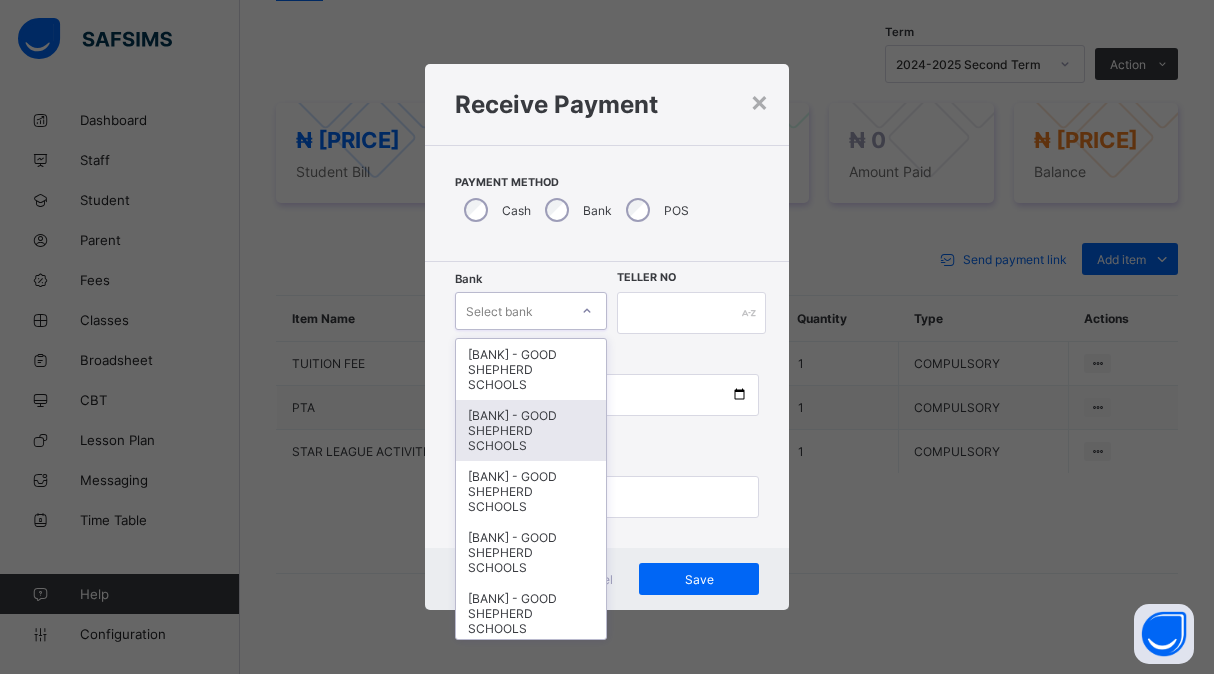 click on "[BANK] - GOOD SHEPHERD SCHOOLS" at bounding box center (531, 430) 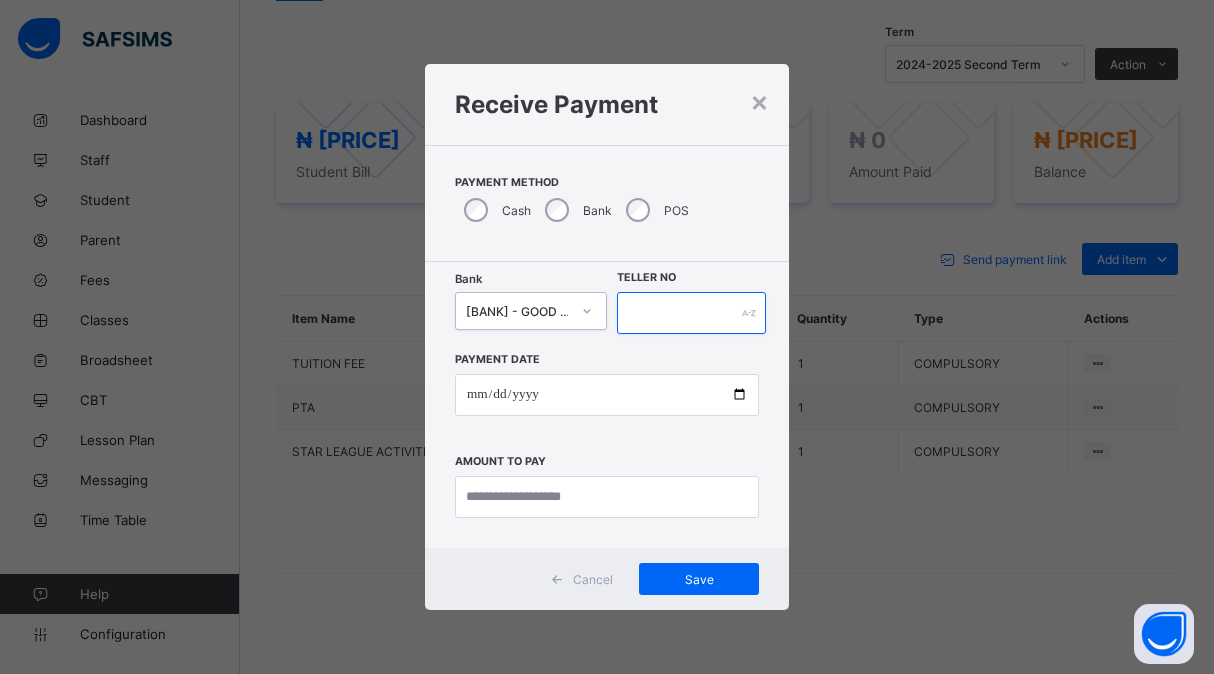 click at bounding box center [691, 313] 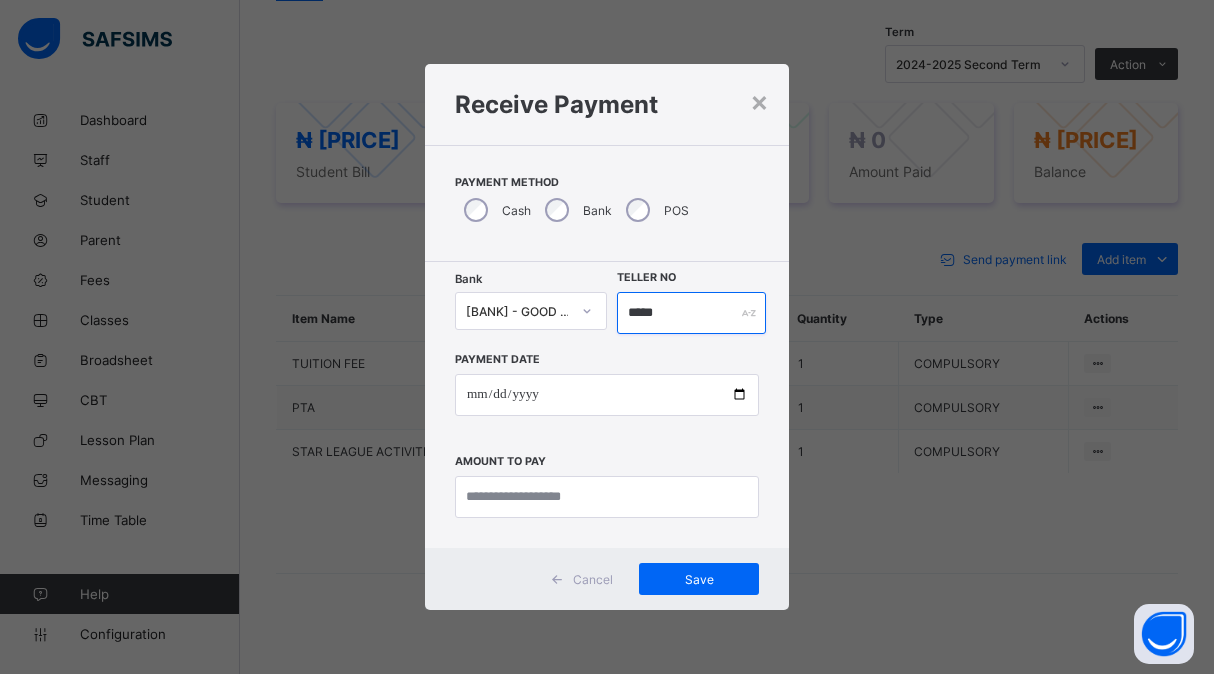 type on "*****" 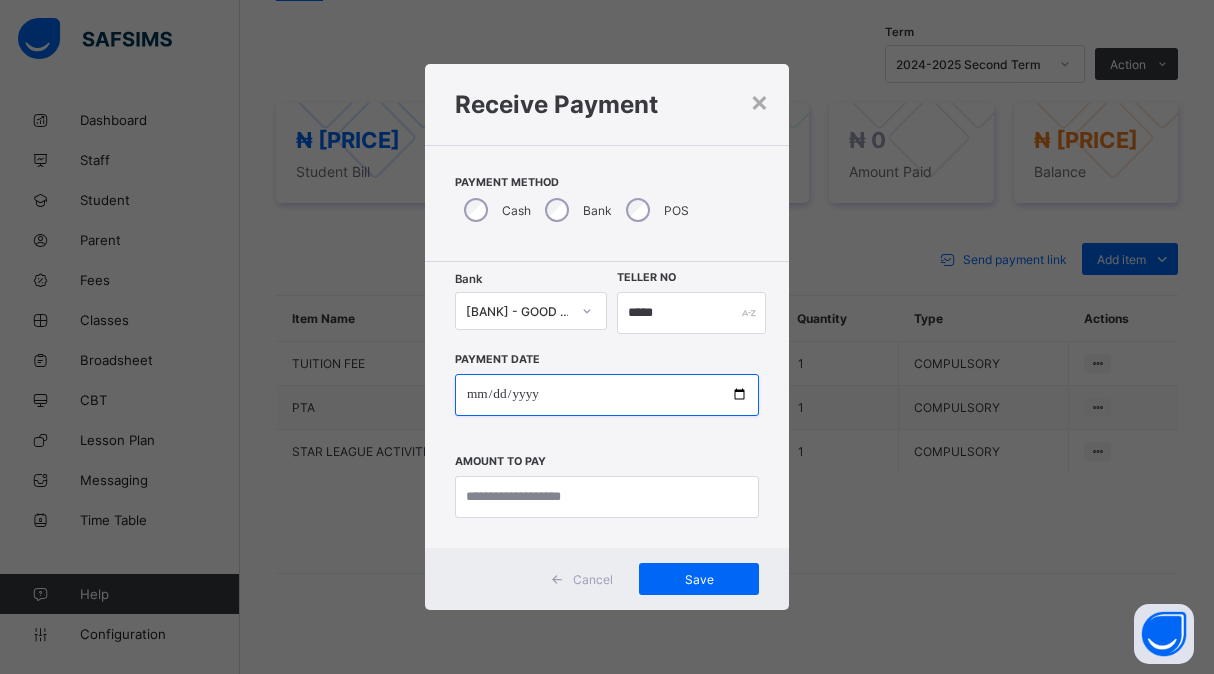 click at bounding box center [607, 395] 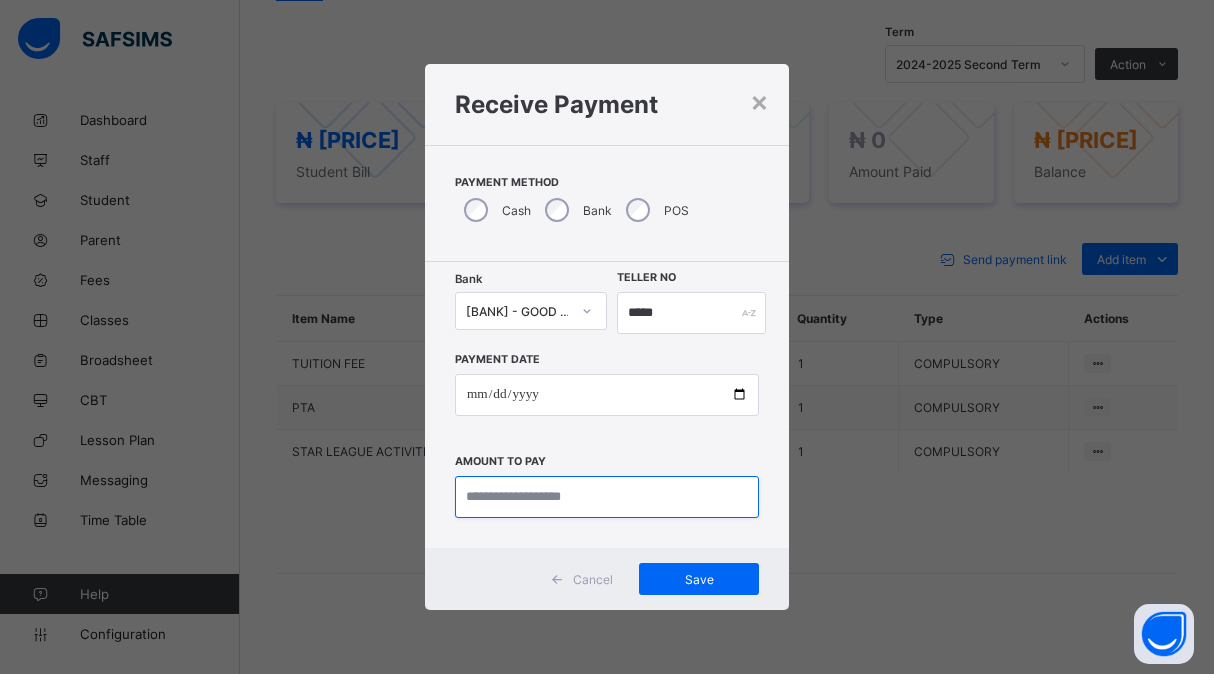 click at bounding box center (607, 497) 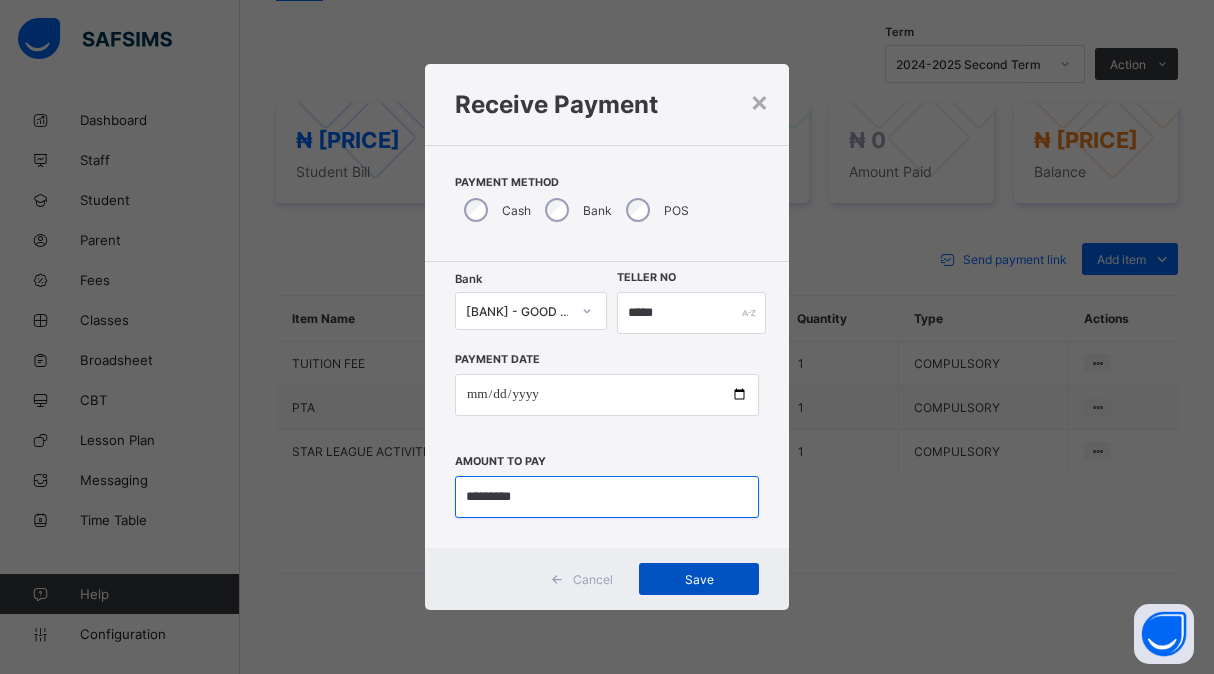 type on "*********" 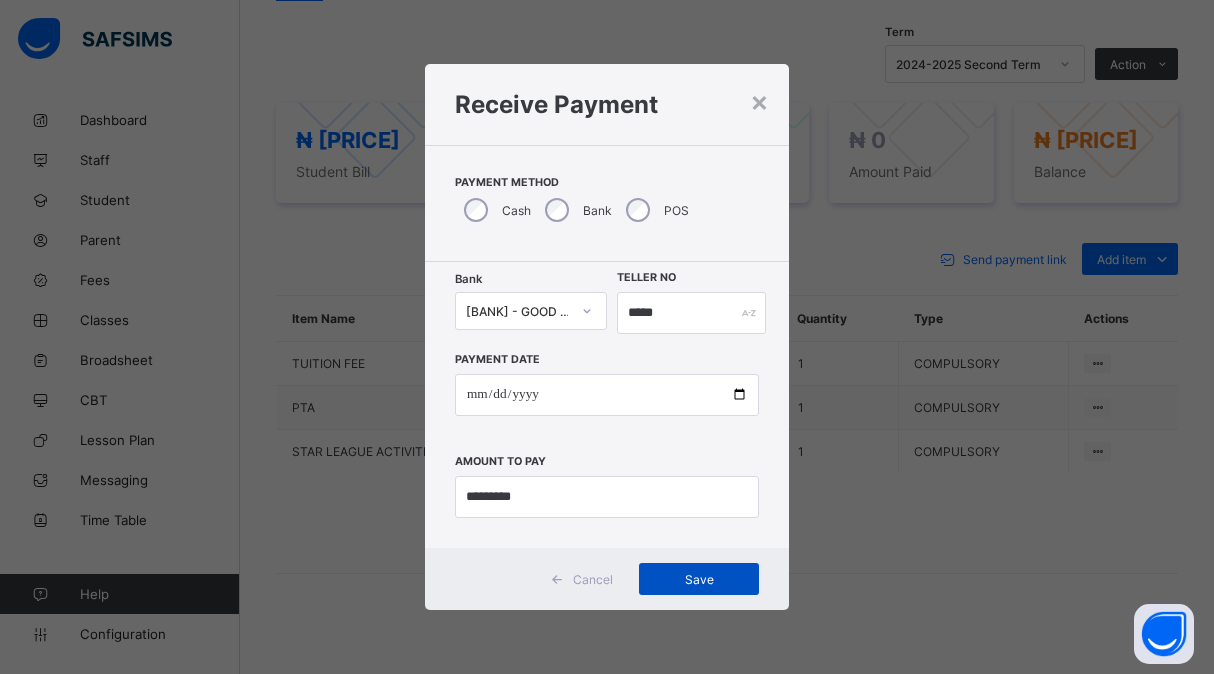 click on "Save" at bounding box center [699, 579] 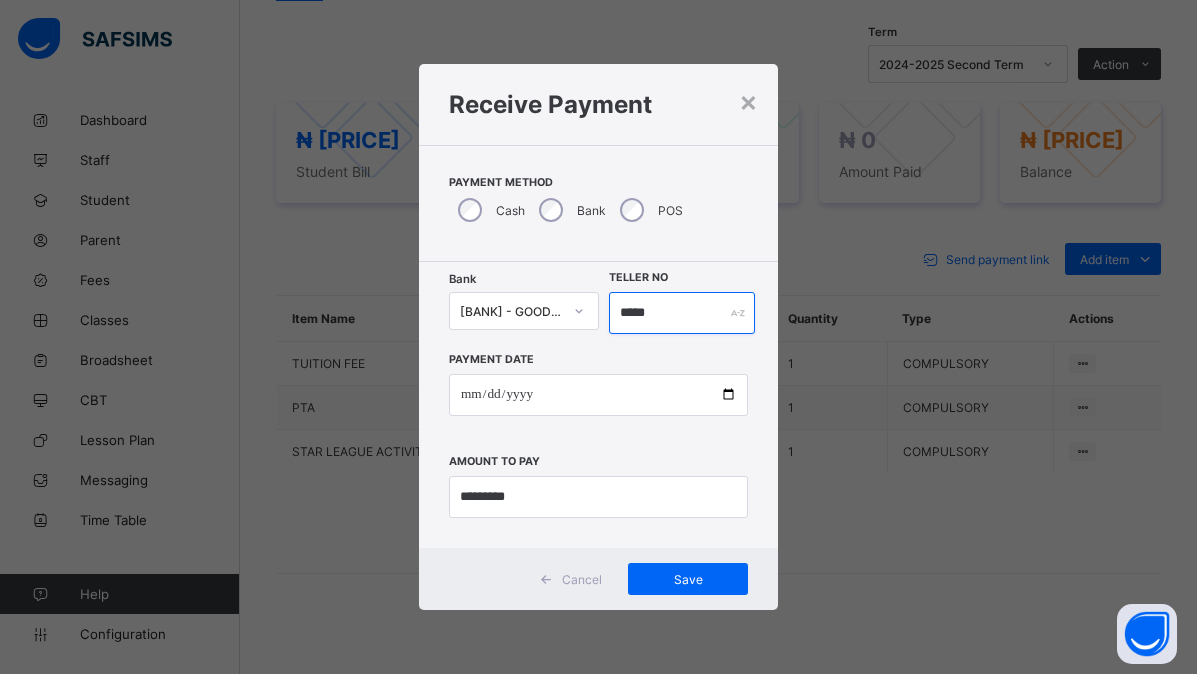 click on "*****" at bounding box center [682, 313] 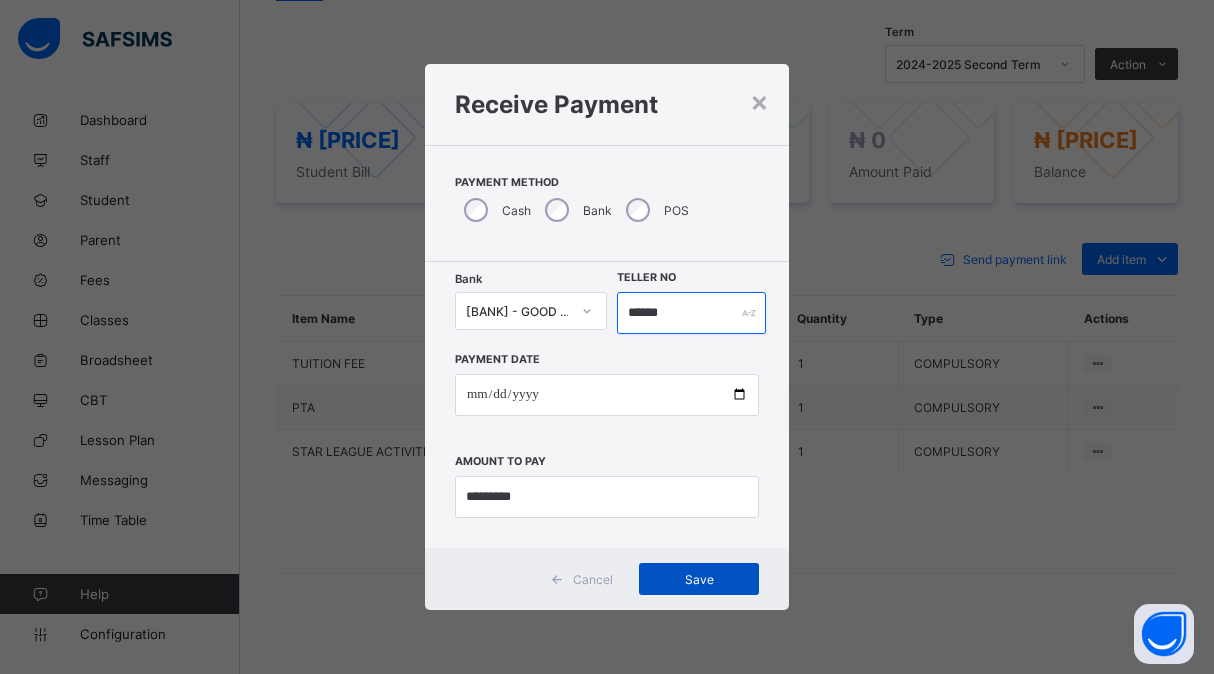 type on "******" 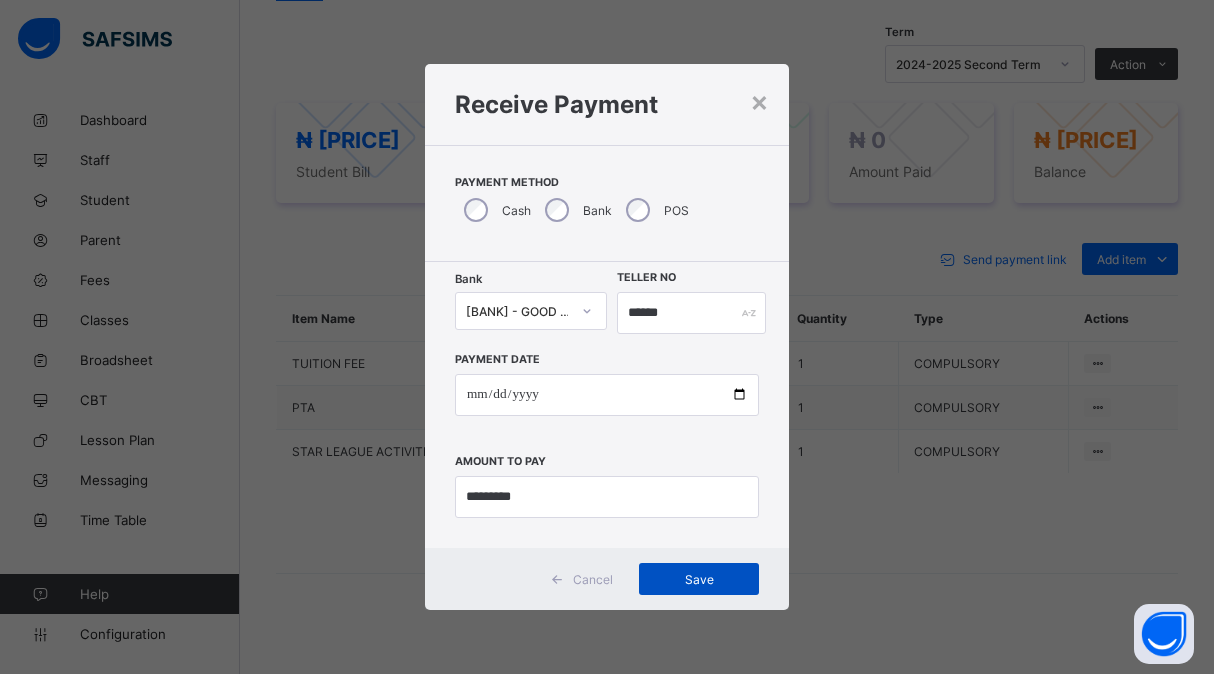 click on "Save" at bounding box center [699, 579] 